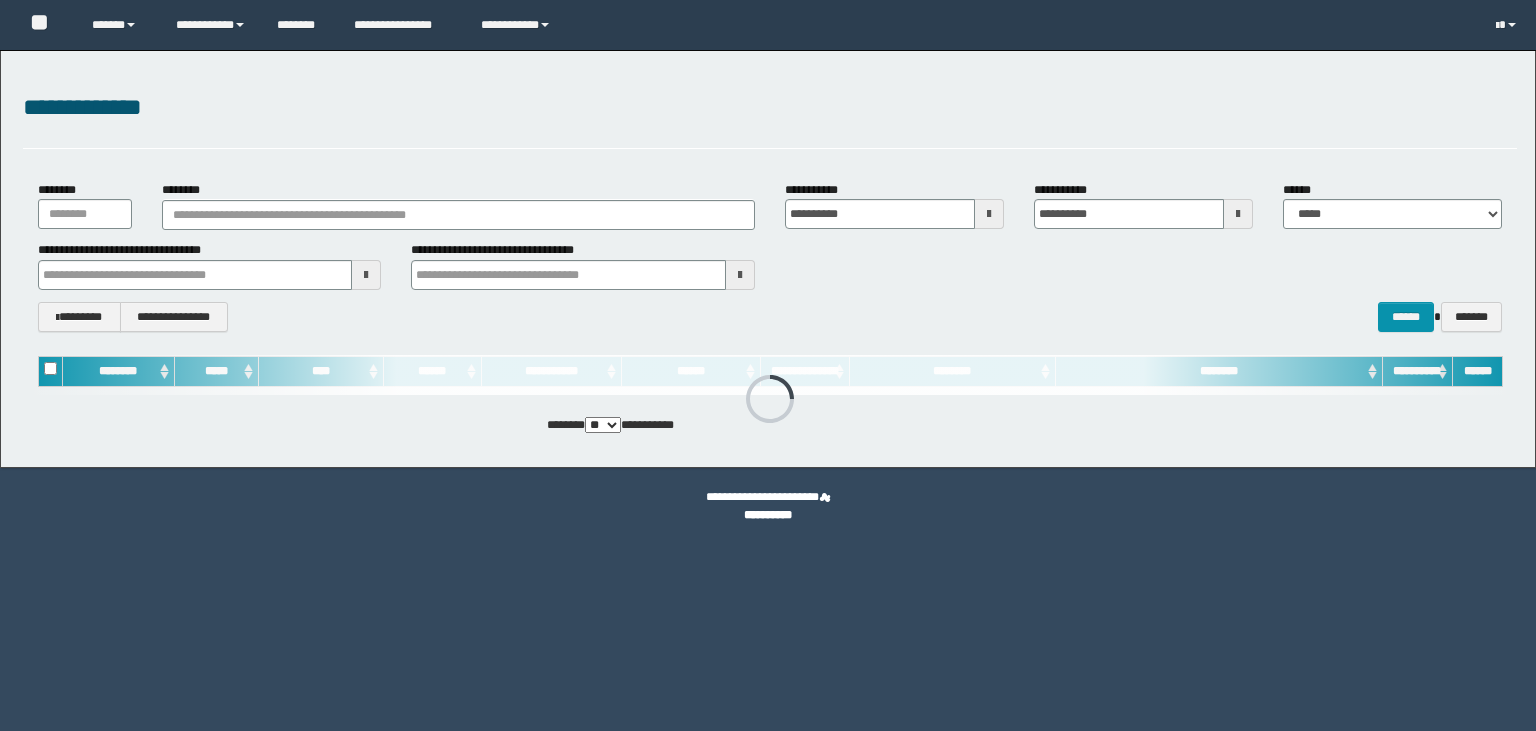 scroll, scrollTop: 0, scrollLeft: 0, axis: both 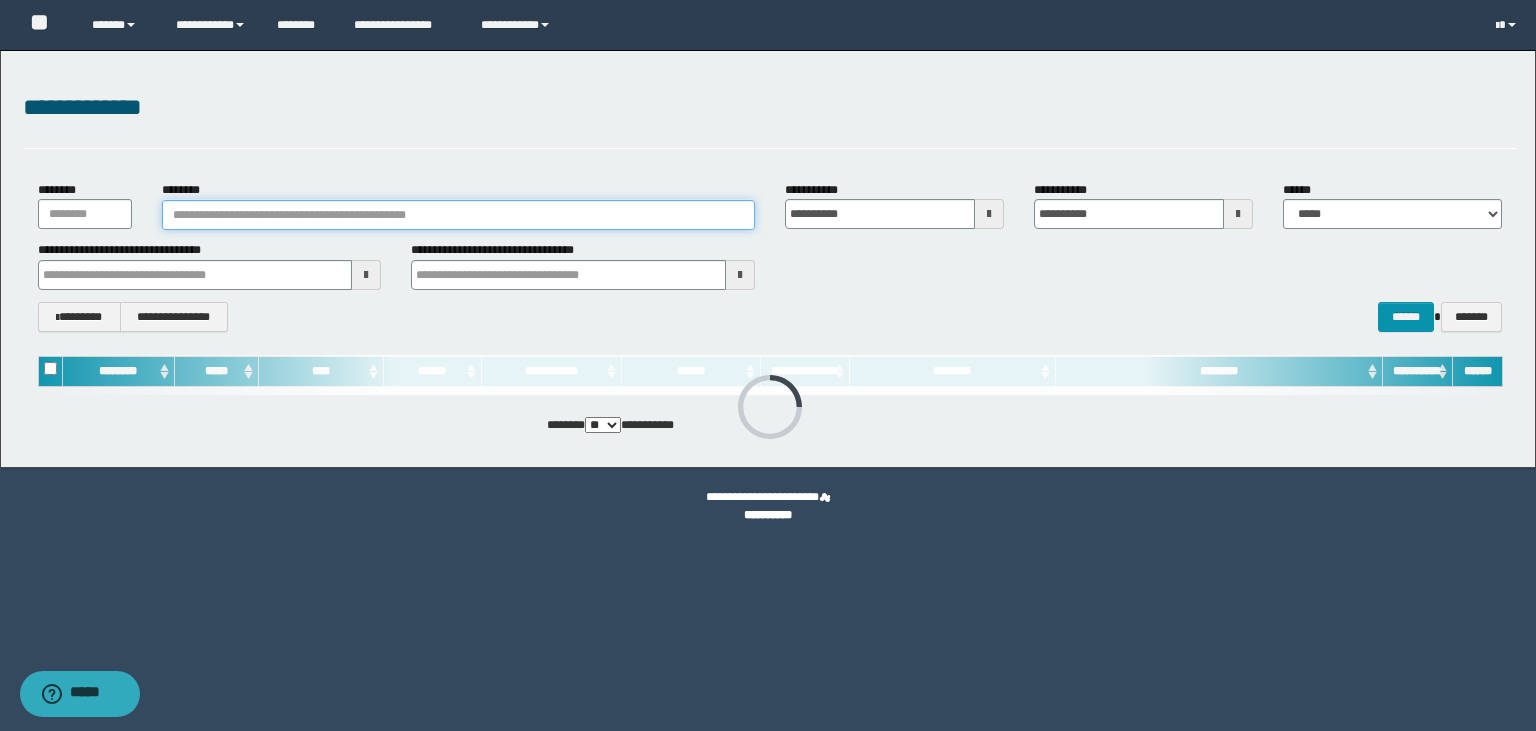click on "********" at bounding box center (458, 215) 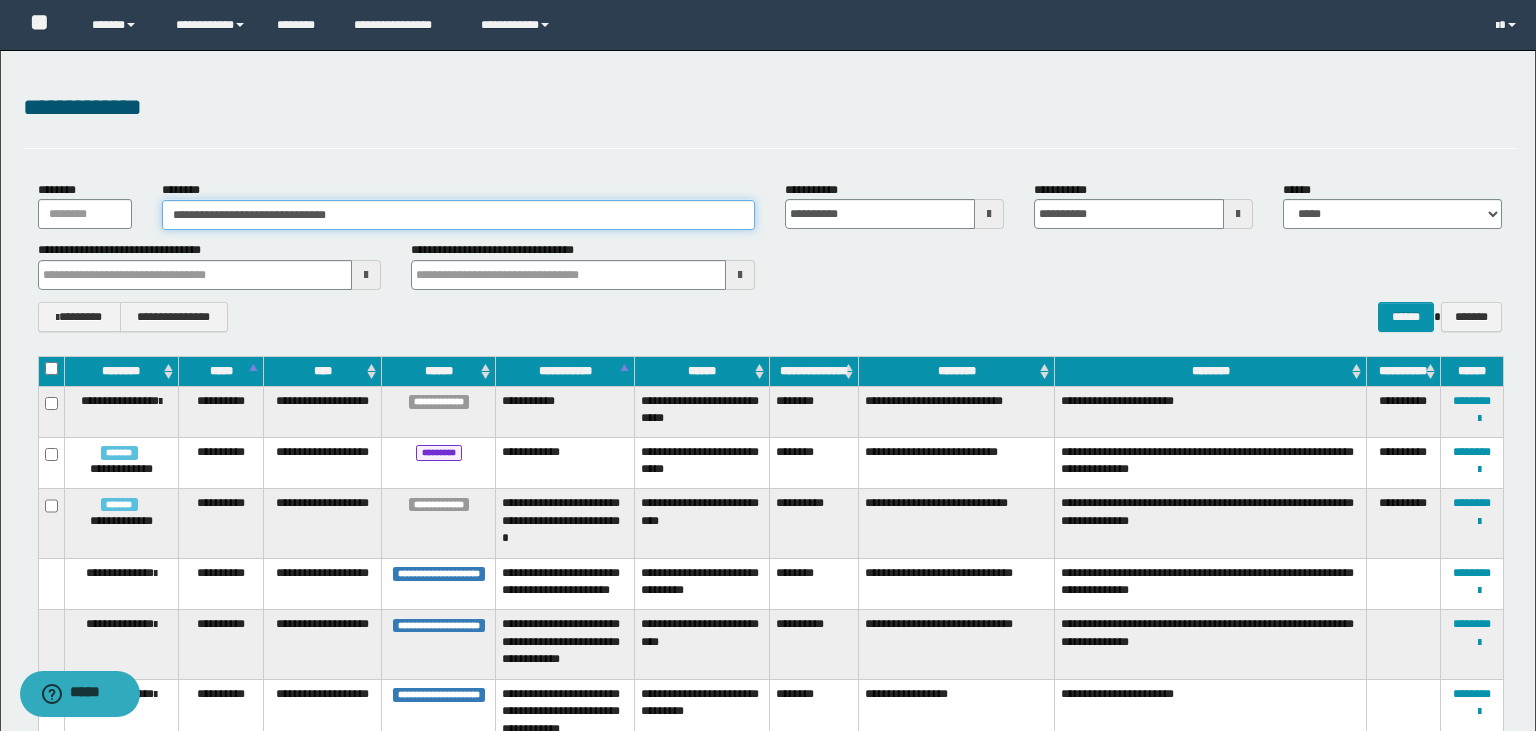 type on "**********" 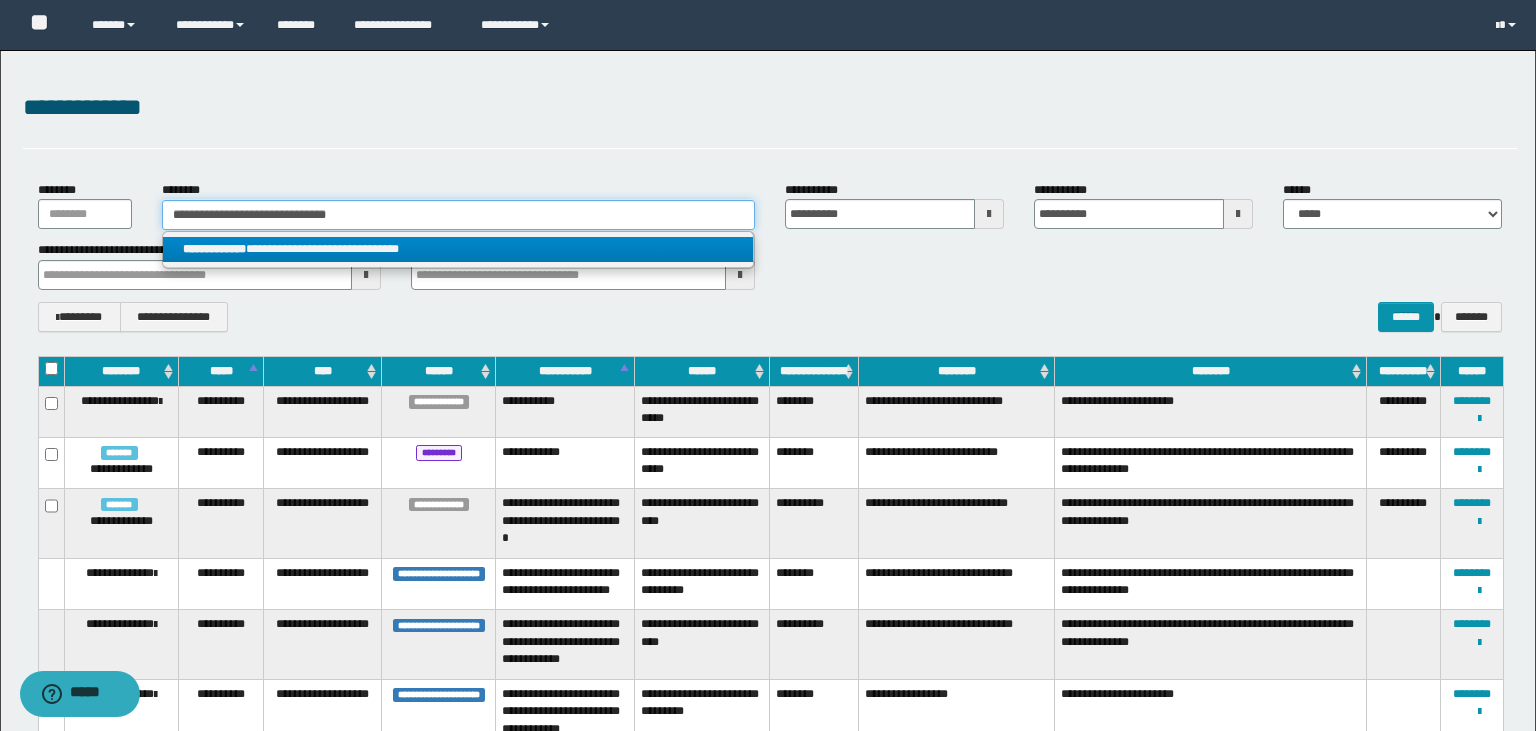 type on "**********" 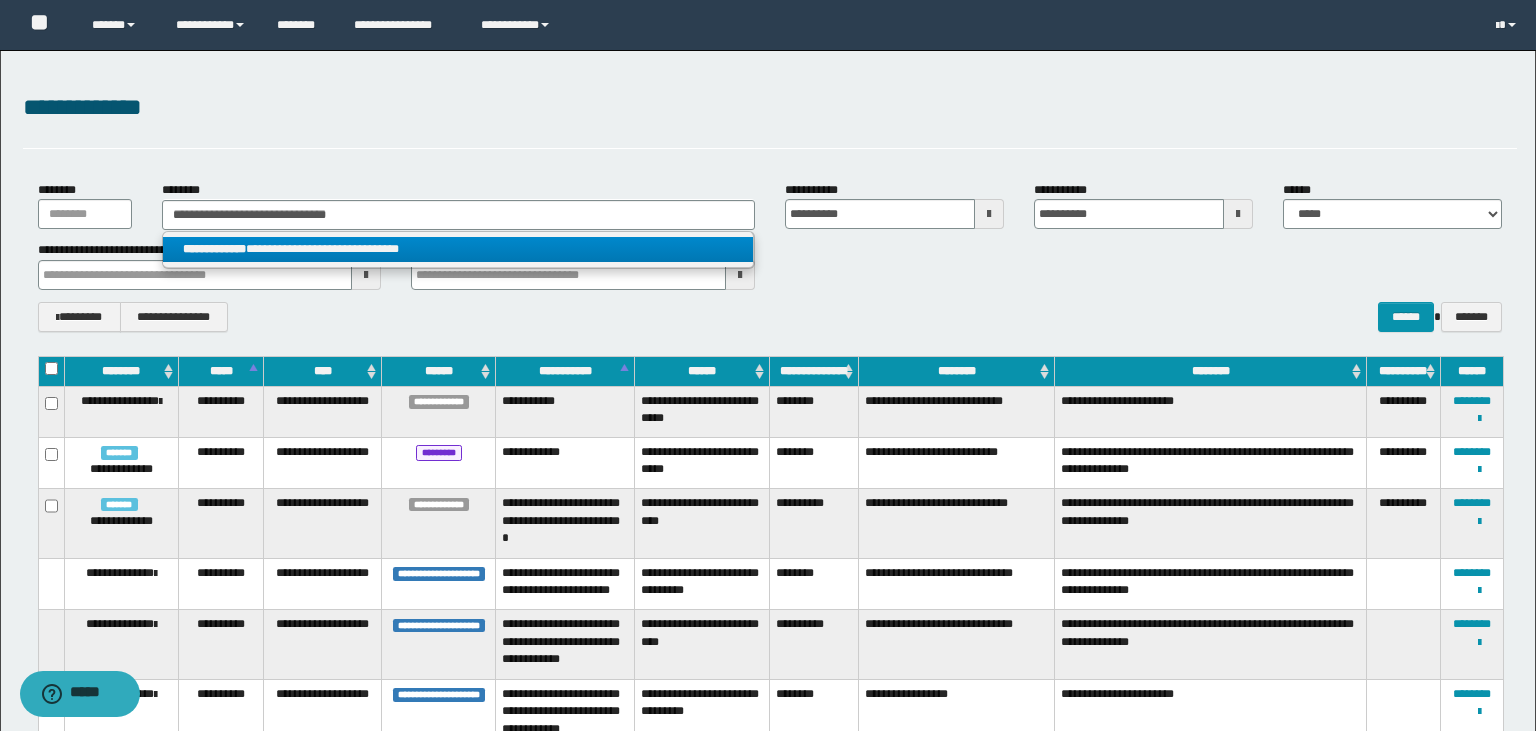 click on "**********" at bounding box center (458, 249) 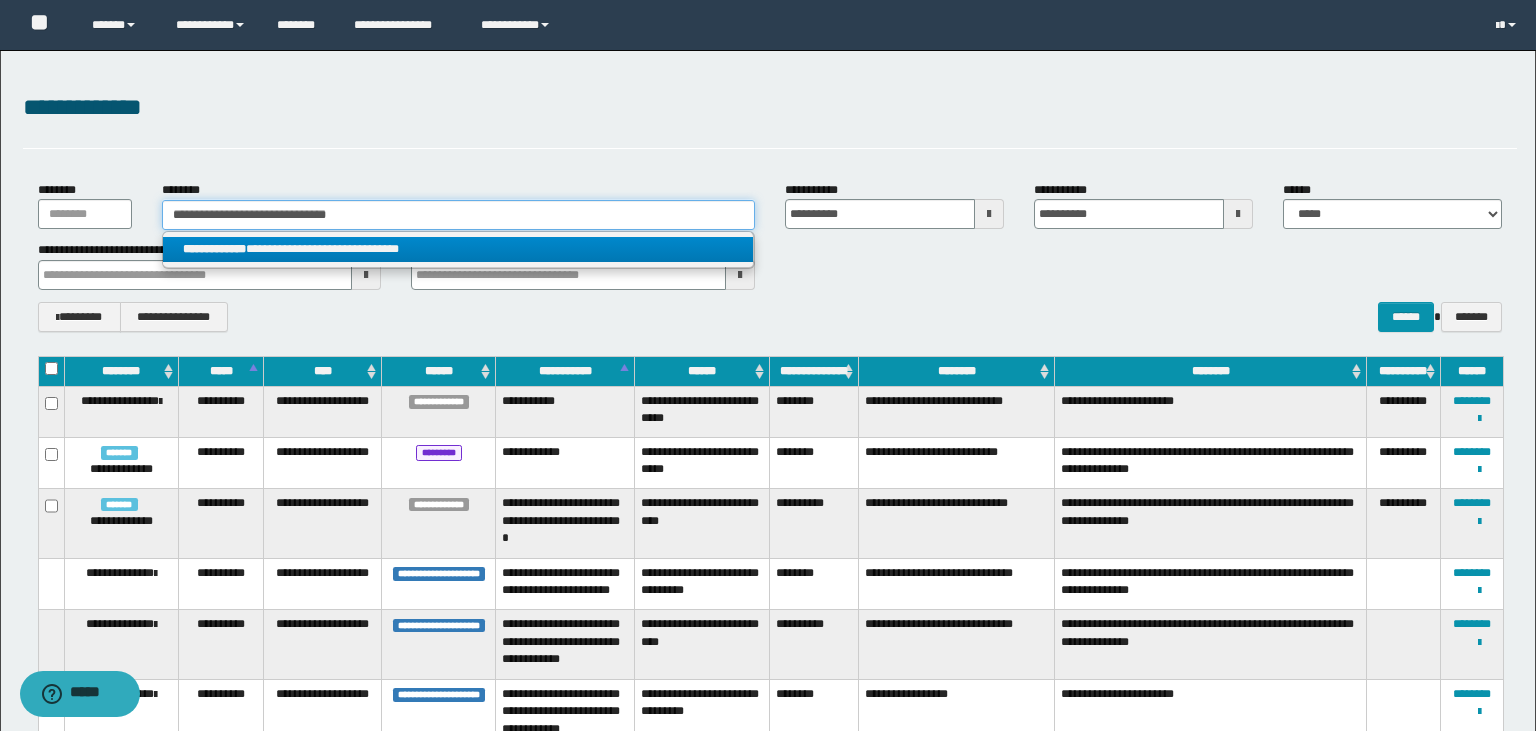 type 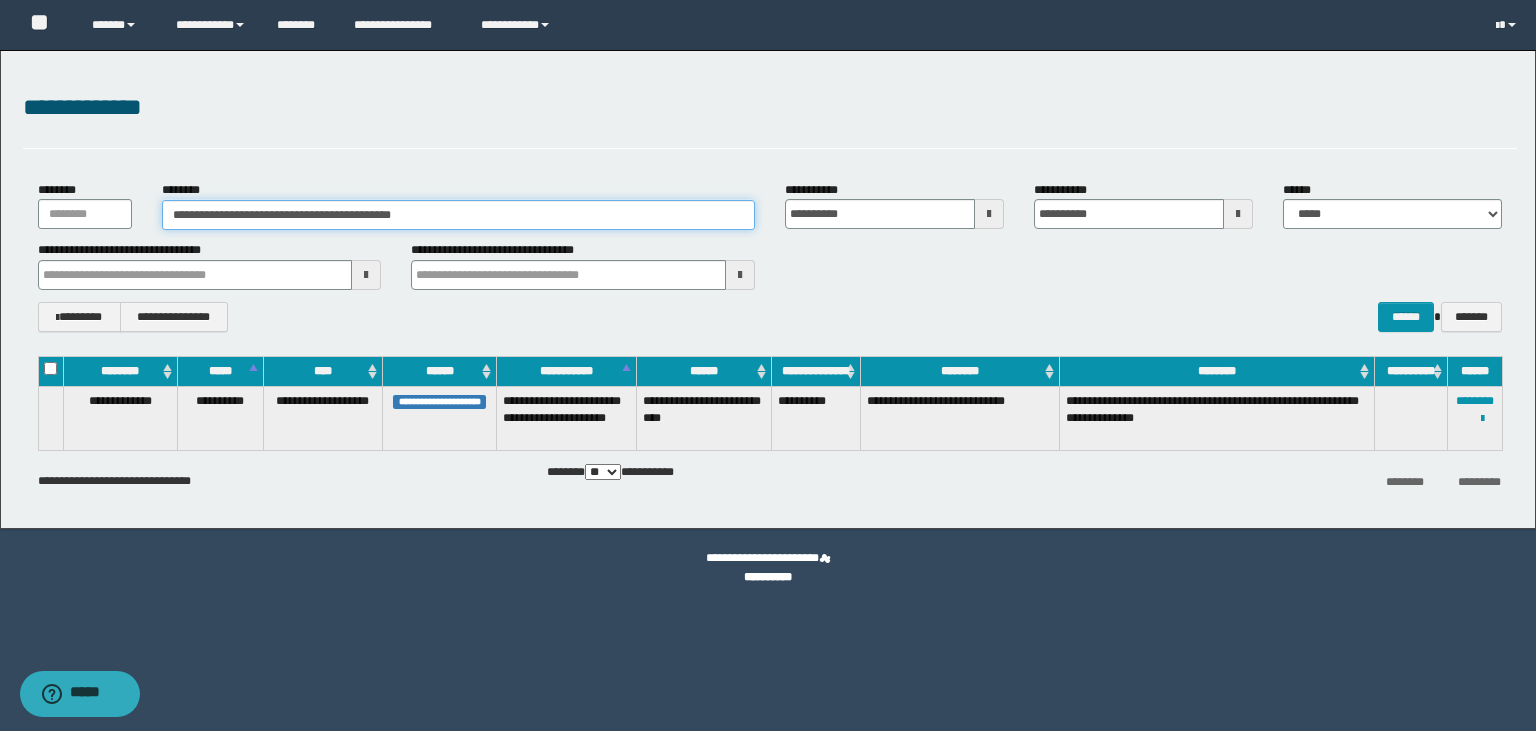 drag, startPoint x: 426, startPoint y: 214, endPoint x: 166, endPoint y: 223, distance: 260.15573 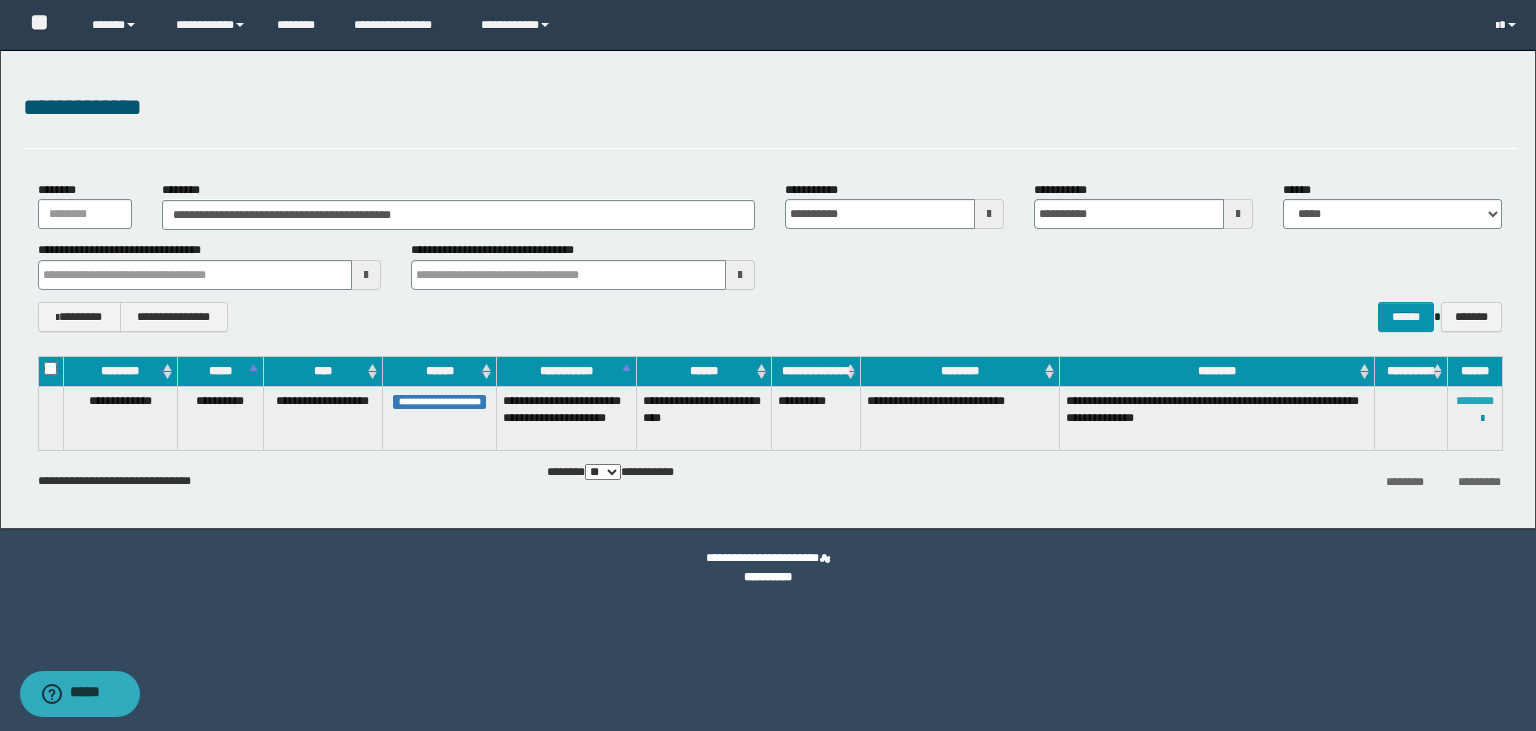 click on "********" at bounding box center [1475, 401] 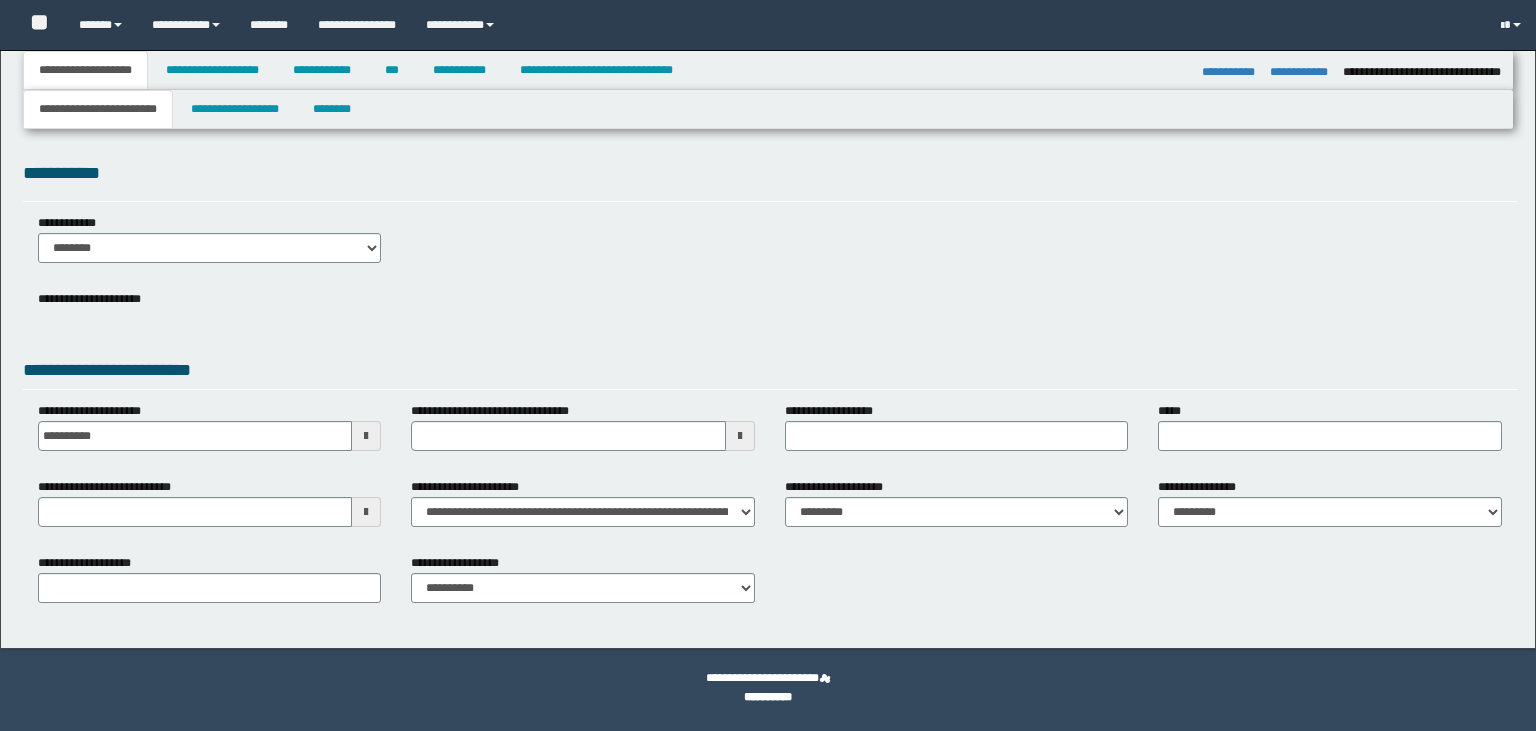 select on "*" 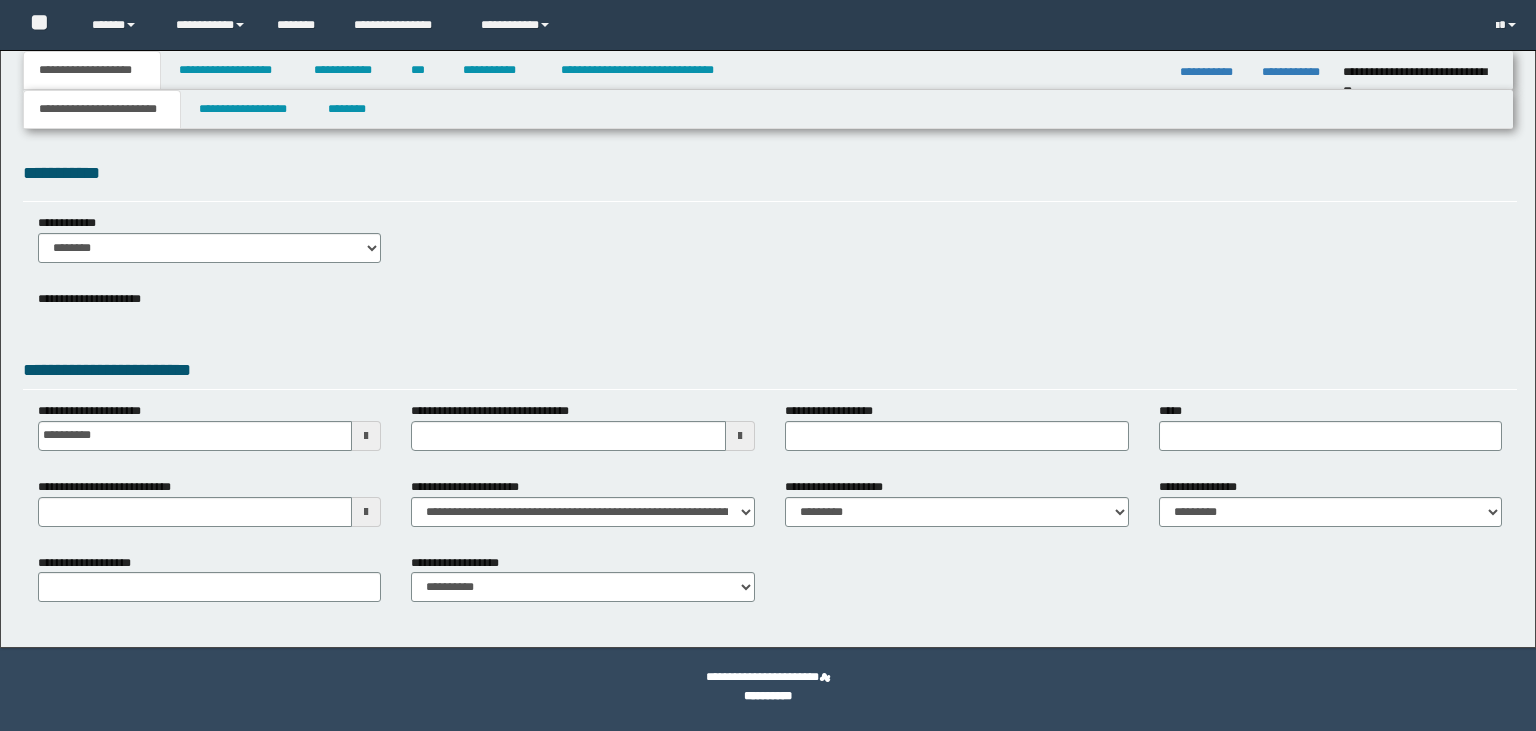 scroll, scrollTop: 0, scrollLeft: 0, axis: both 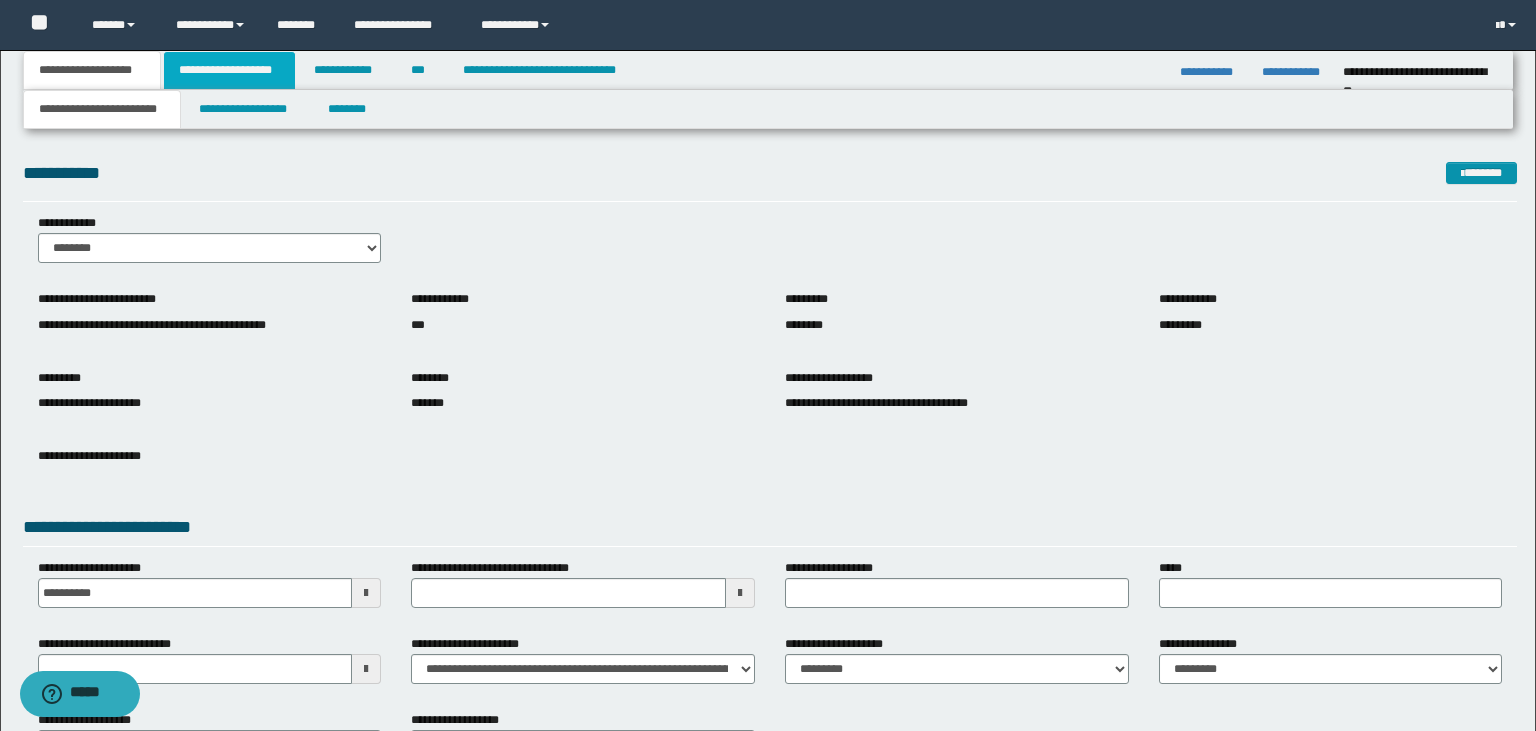 click on "**********" at bounding box center (229, 70) 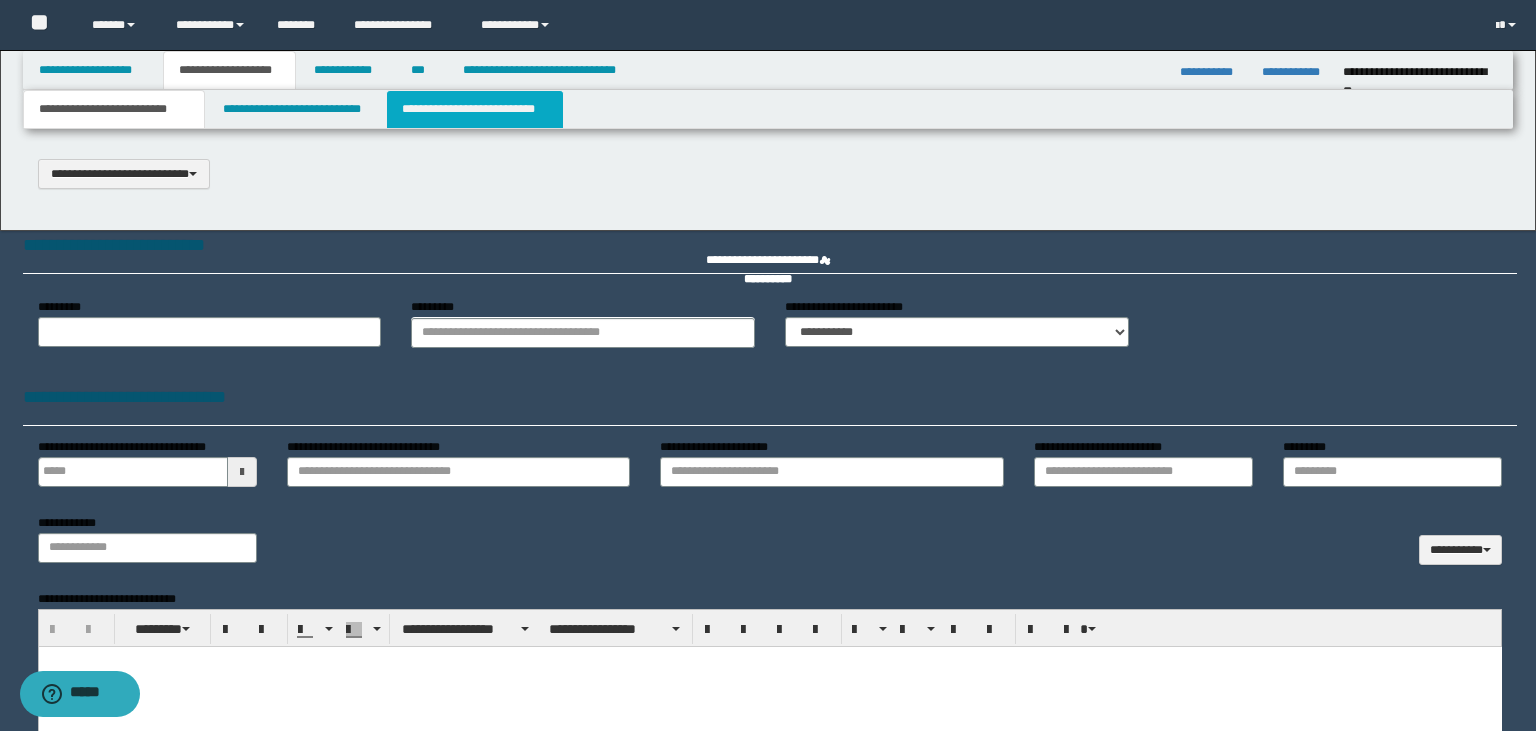 scroll, scrollTop: 0, scrollLeft: 0, axis: both 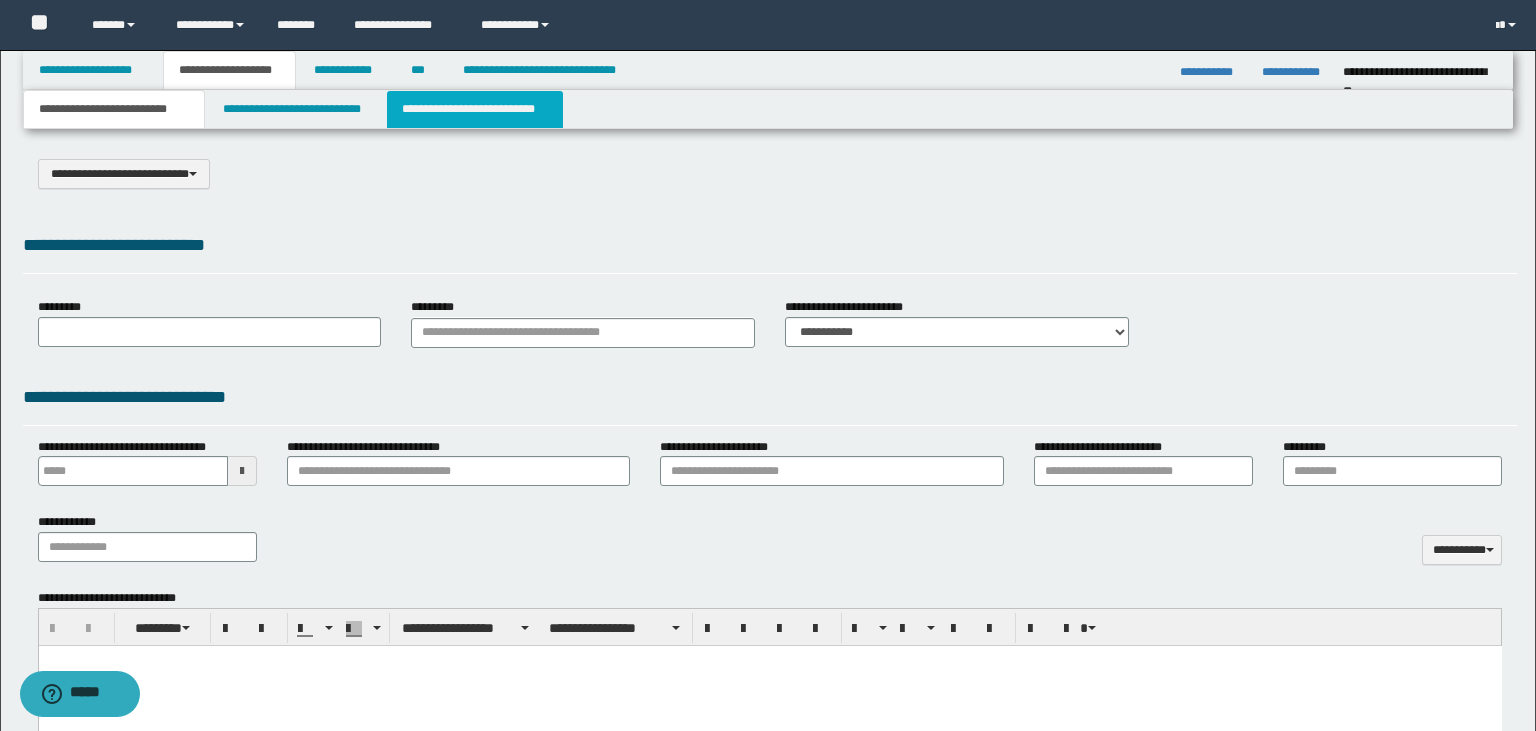 select on "*" 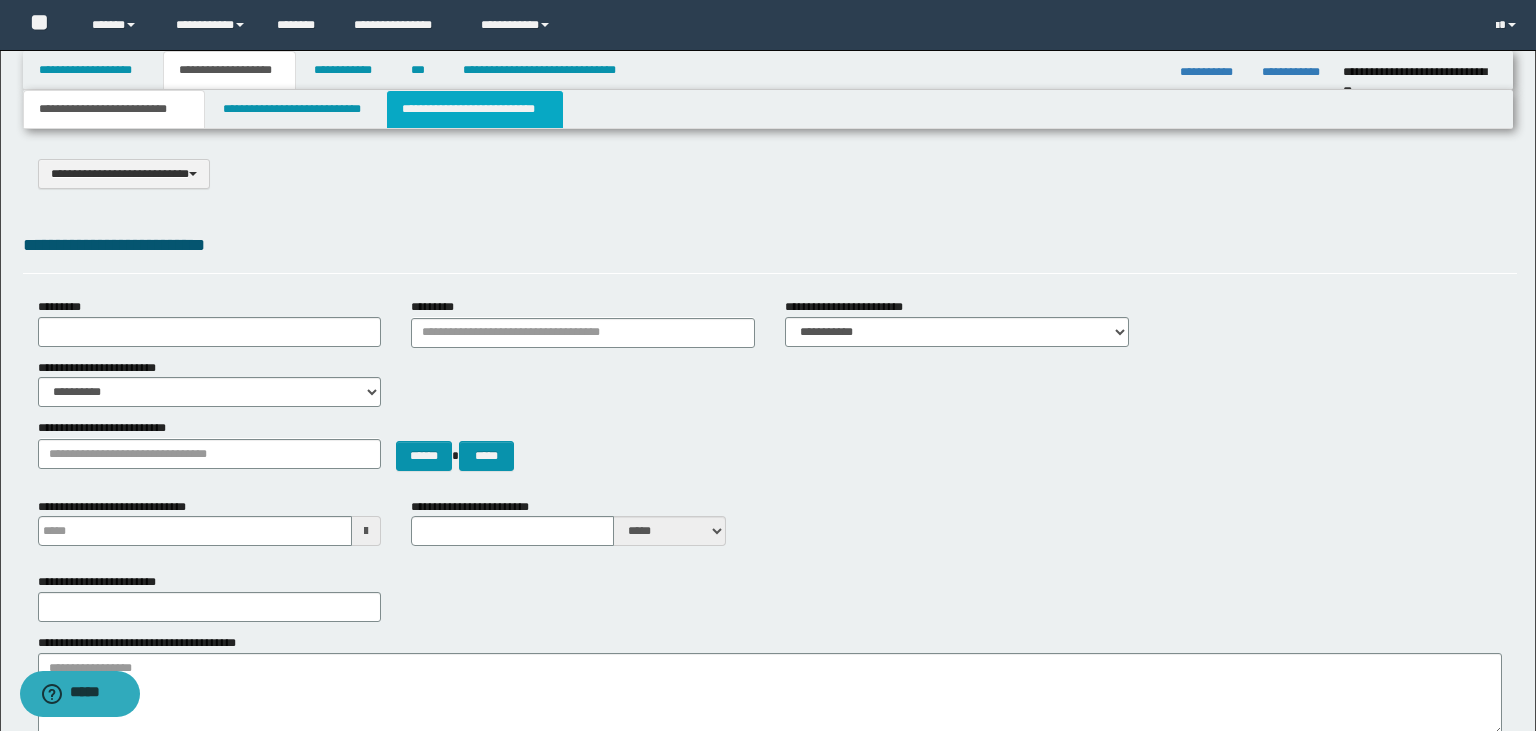 click on "**********" at bounding box center [475, 109] 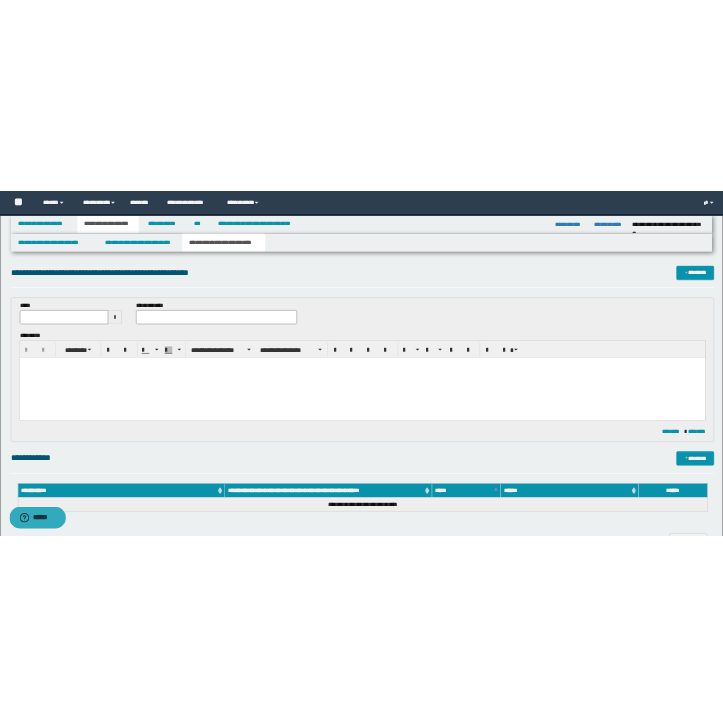 scroll, scrollTop: 0, scrollLeft: 0, axis: both 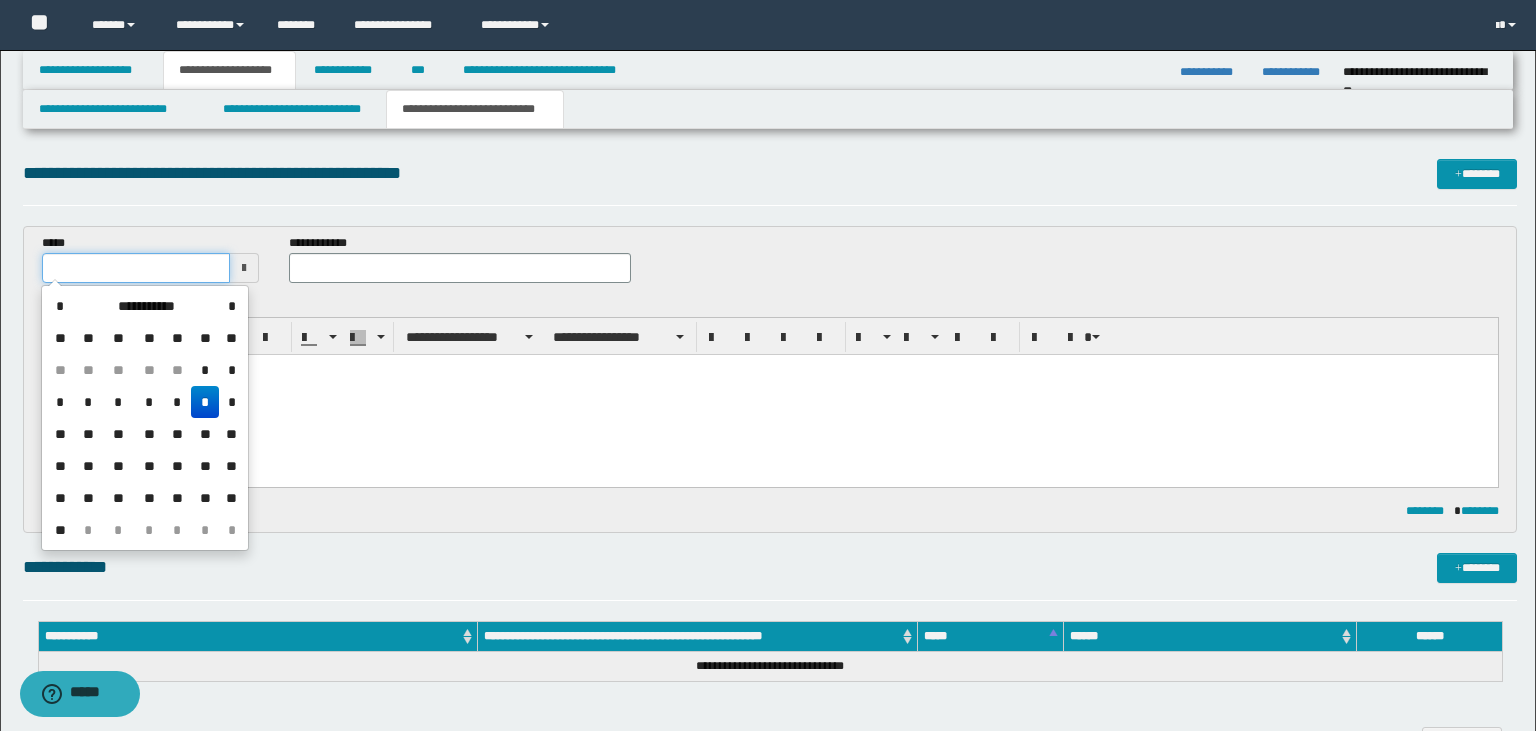 click at bounding box center (136, 268) 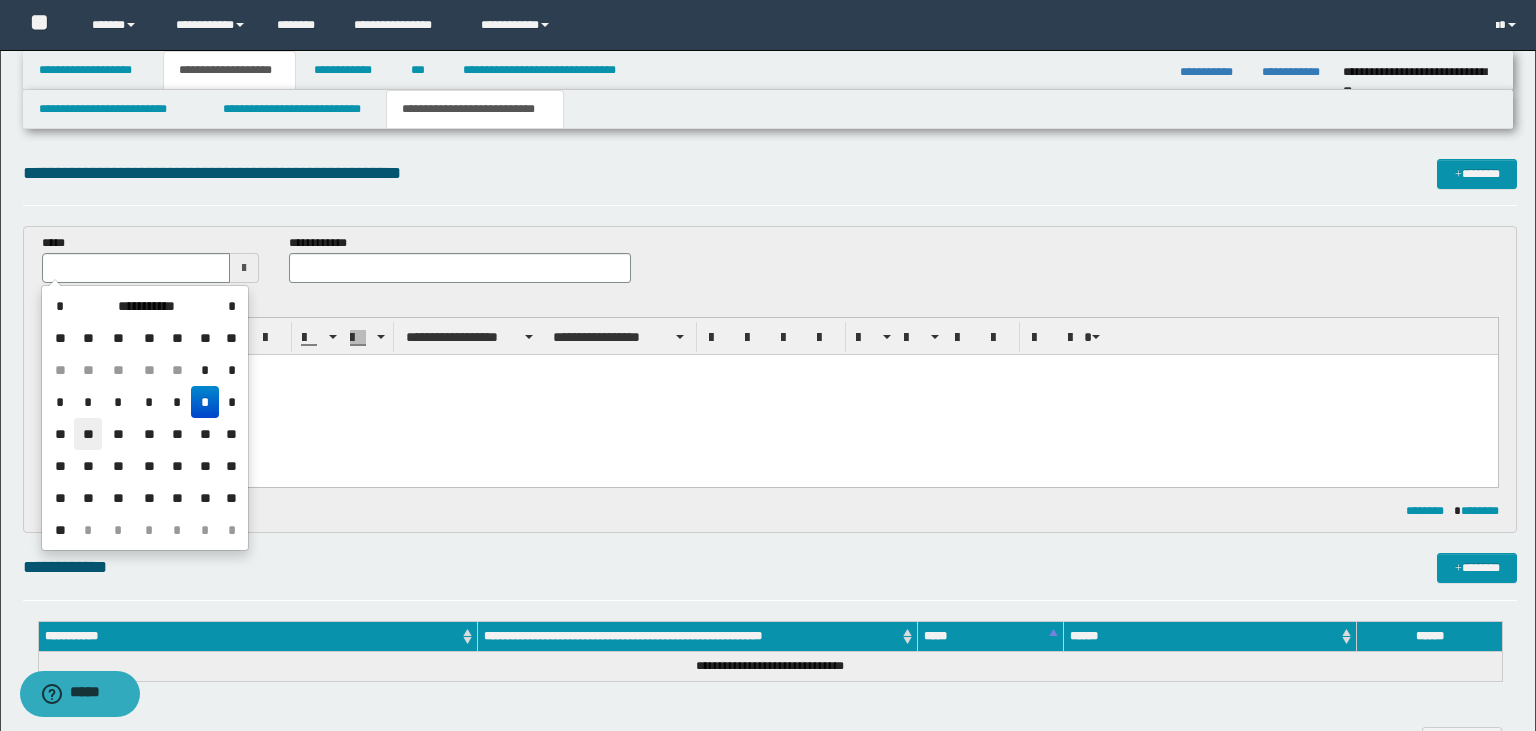 click on "**" at bounding box center (88, 434) 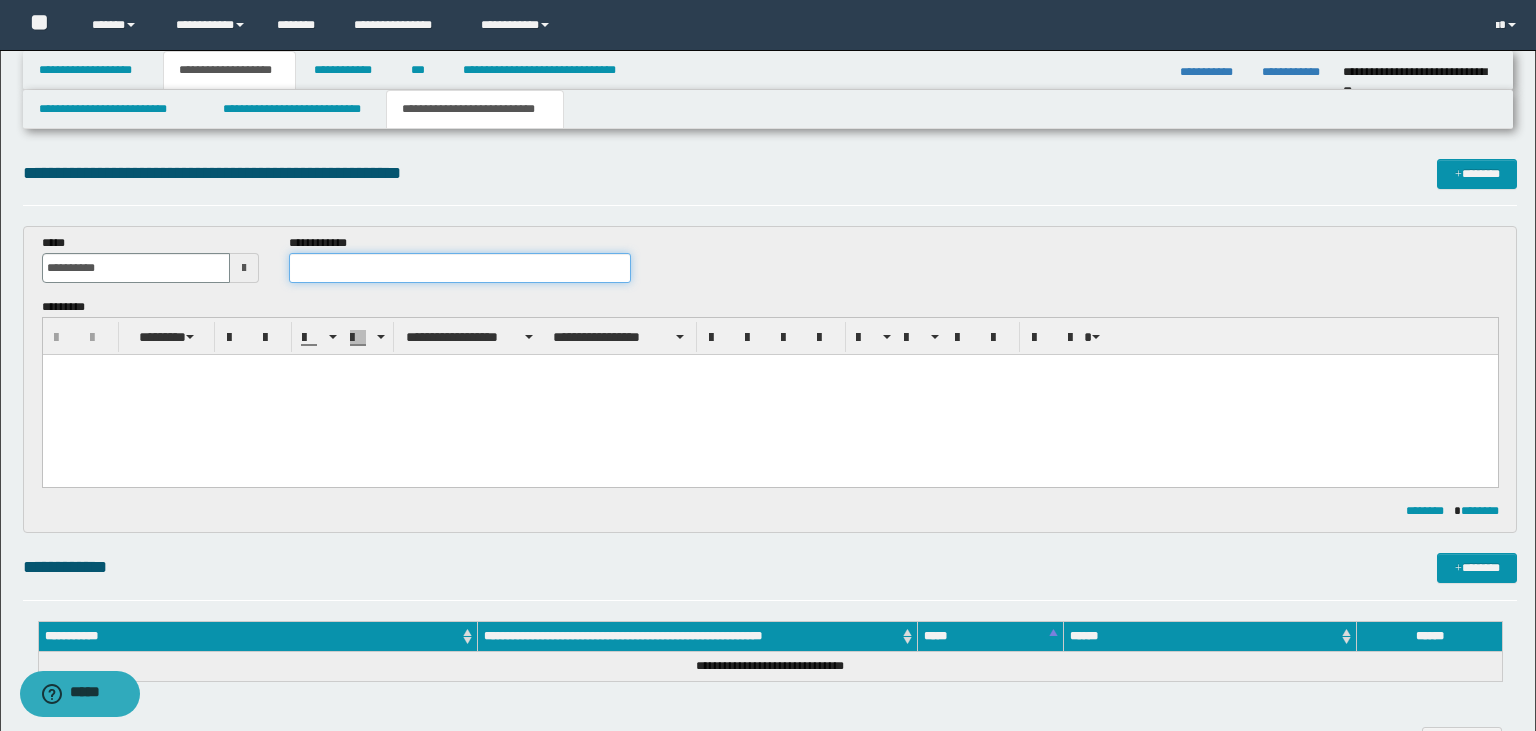 click at bounding box center (460, 268) 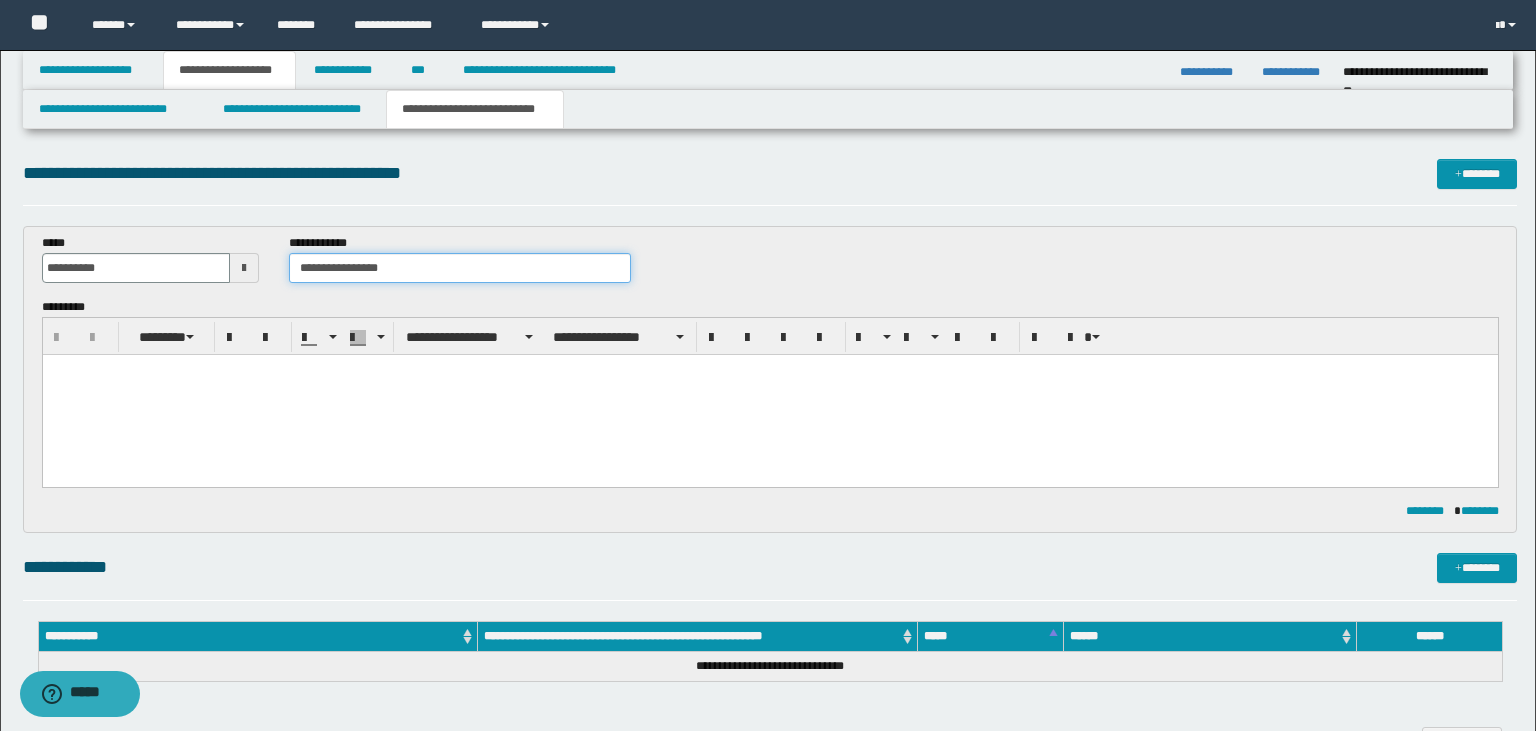 type on "**********" 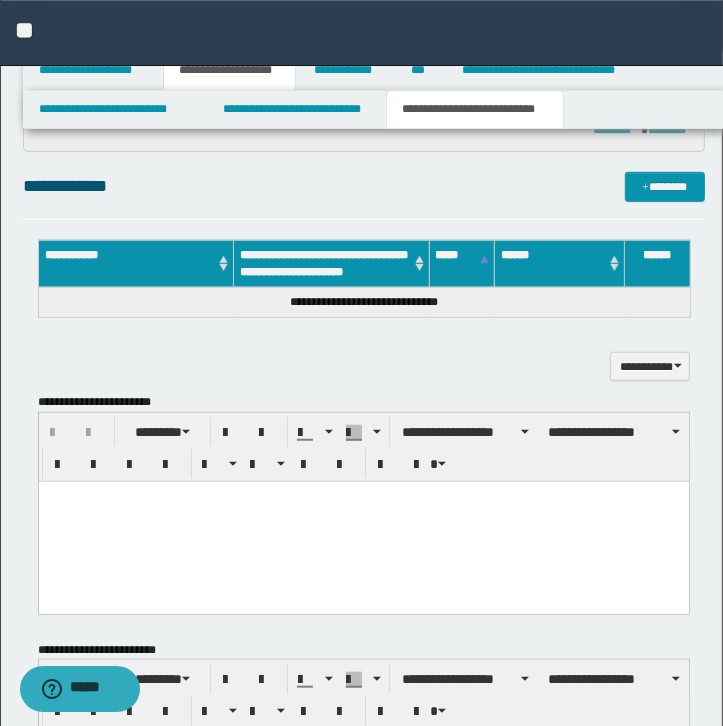 scroll, scrollTop: 519, scrollLeft: 0, axis: vertical 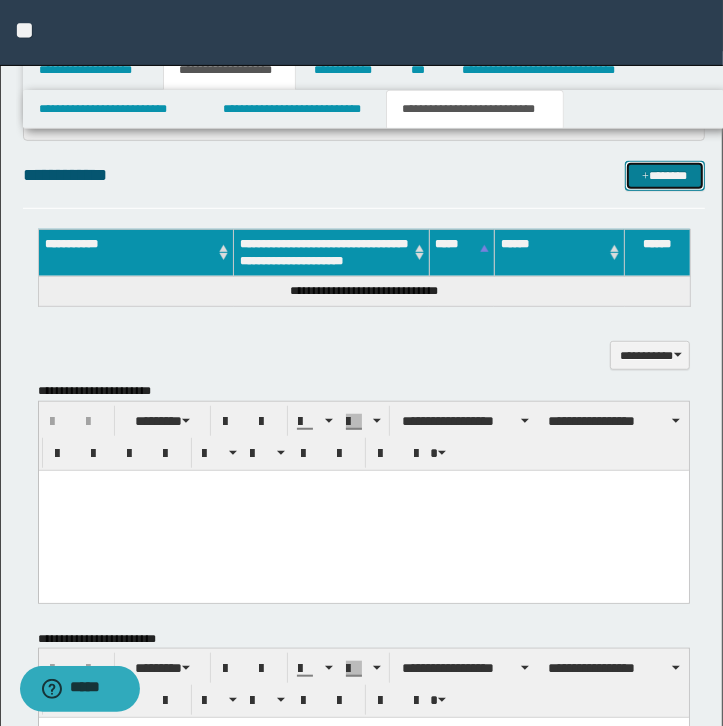 click at bounding box center [645, 177] 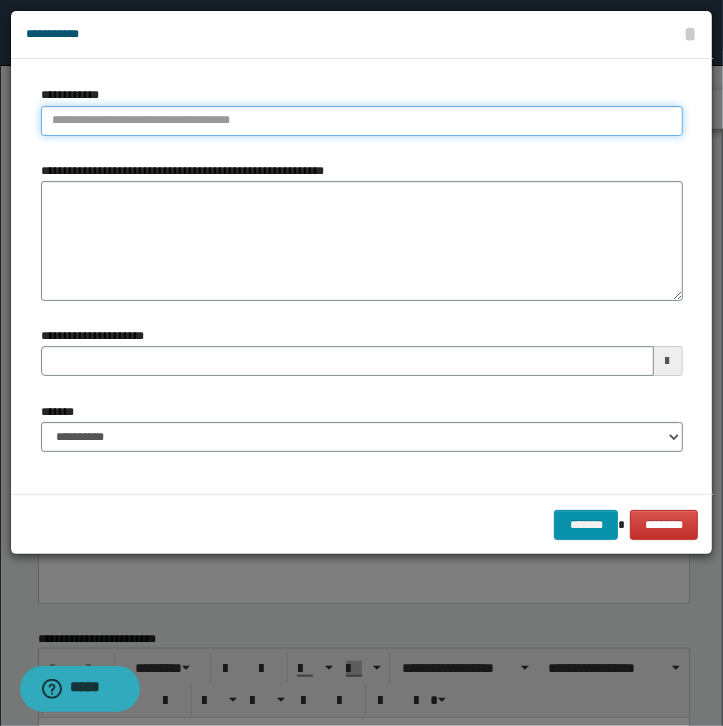 click on "**********" at bounding box center (362, 121) 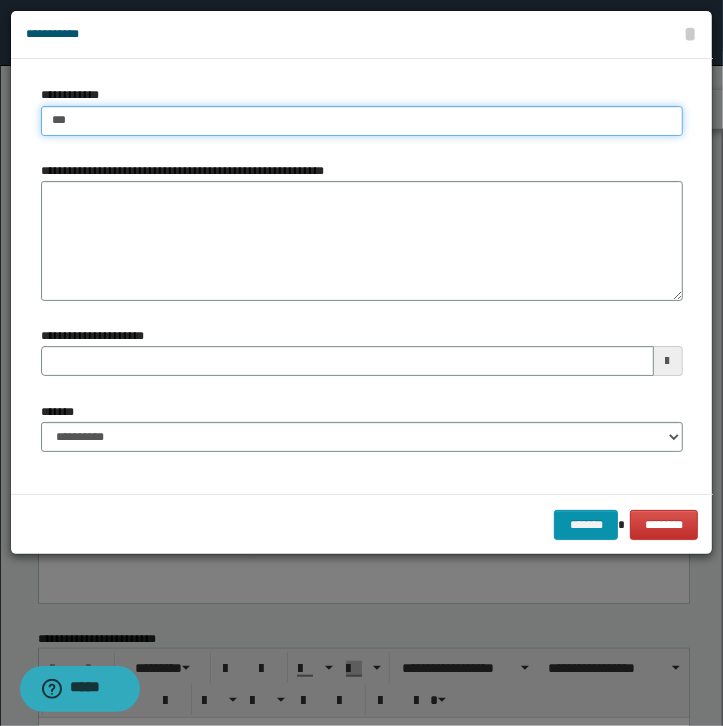 type on "****" 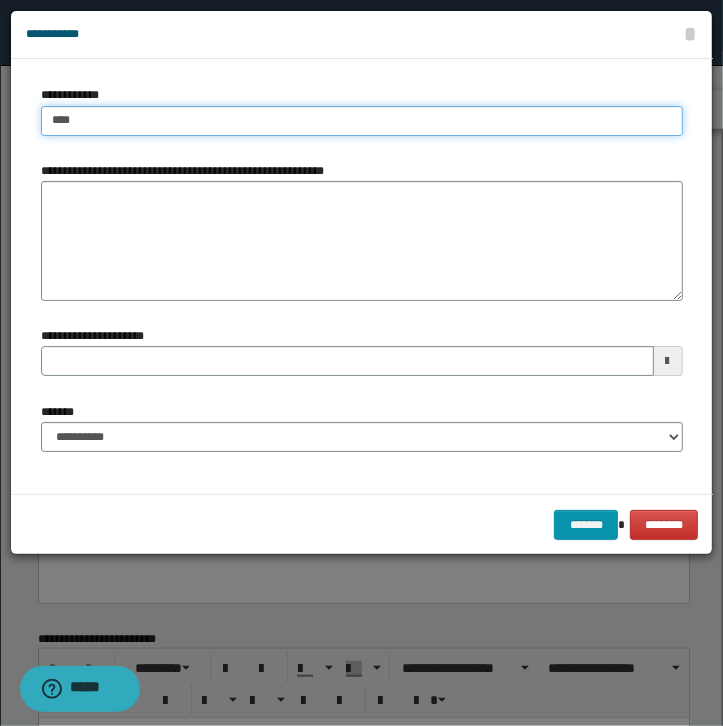 type on "****" 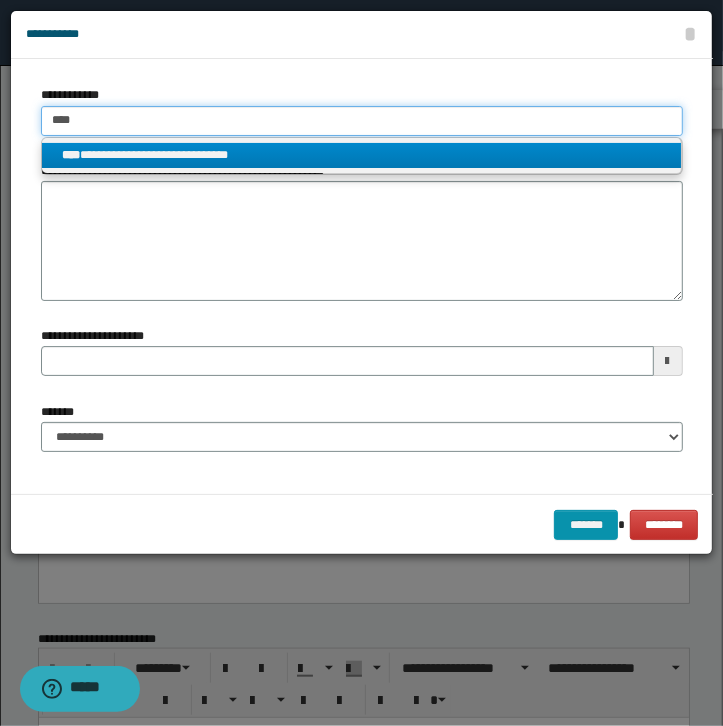 type on "****" 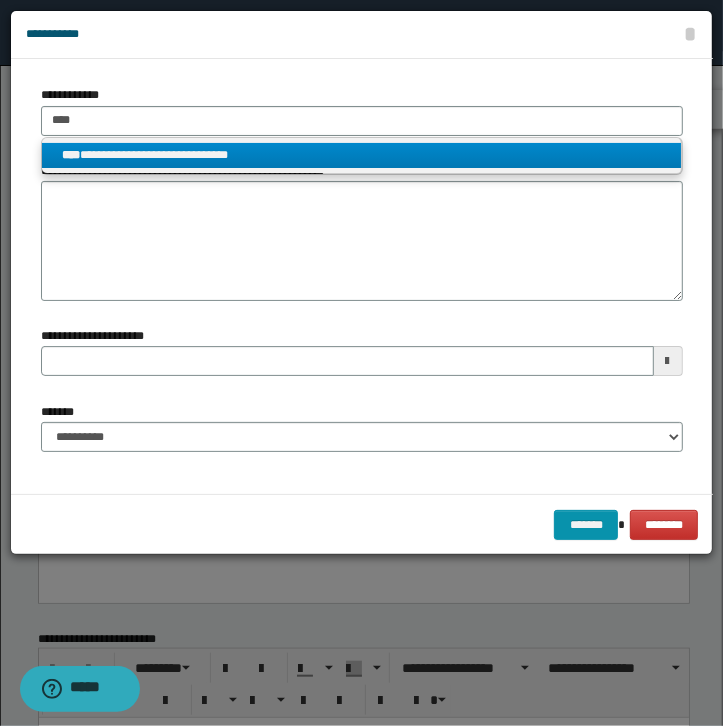 click on "**********" at bounding box center (361, 155) 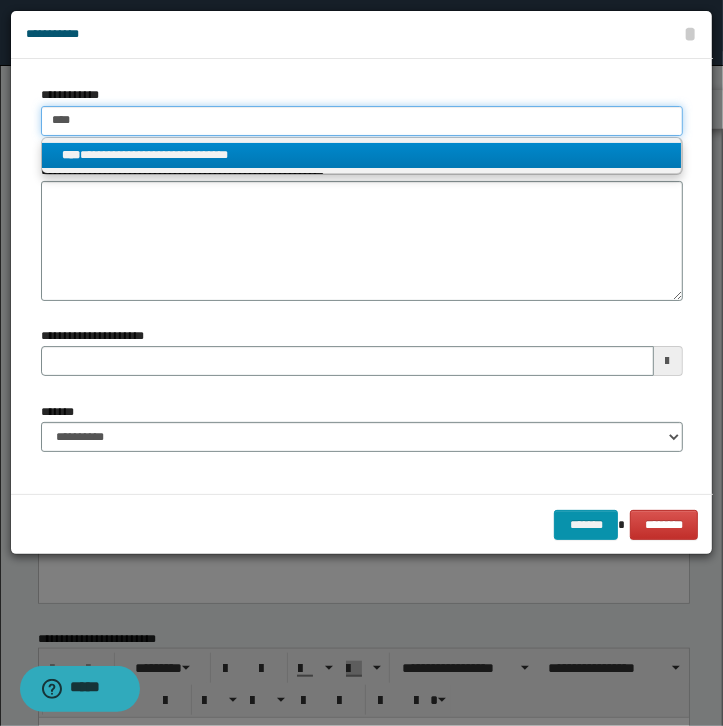 type 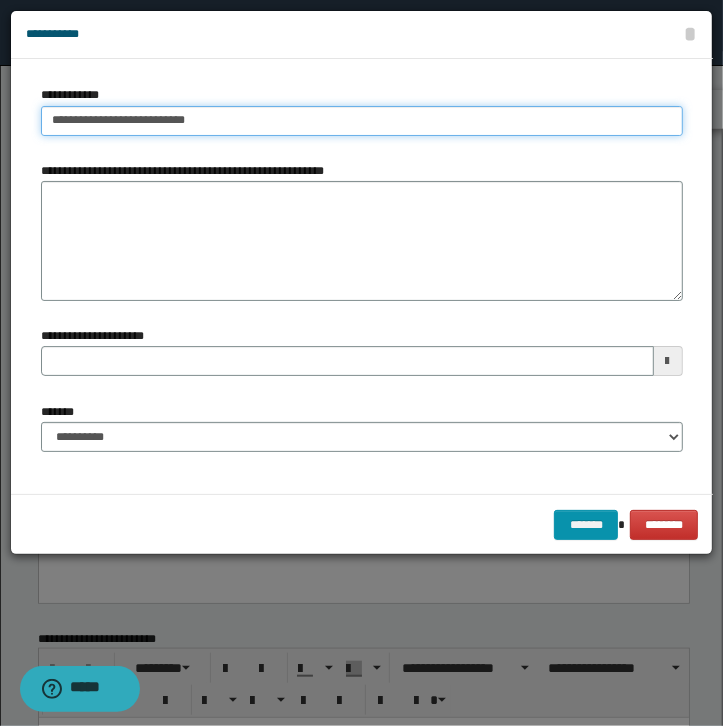 type 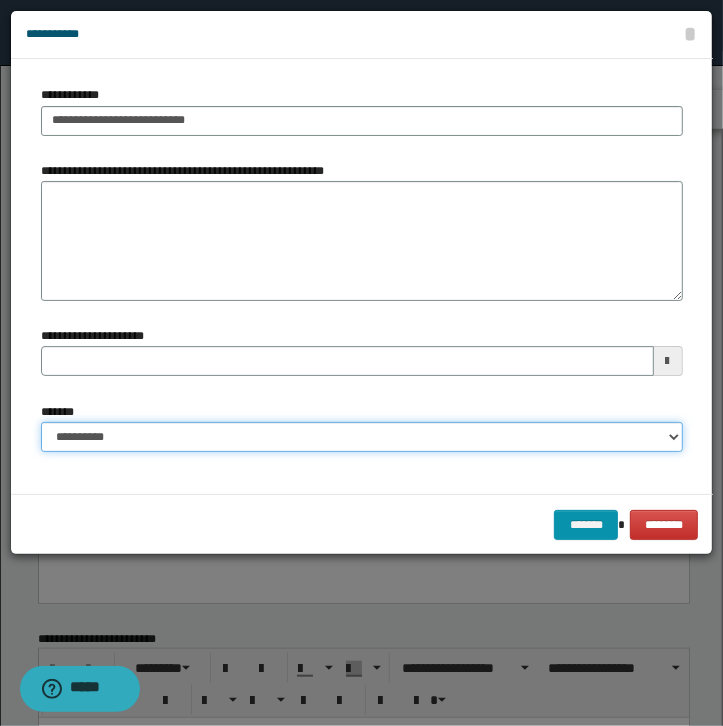 click on "**********" at bounding box center [362, 437] 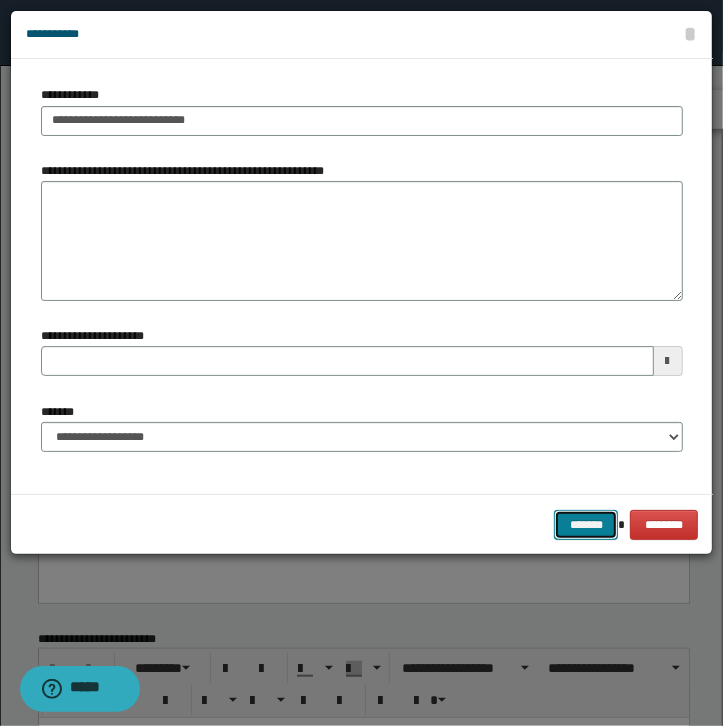 click on "*******" at bounding box center (586, 525) 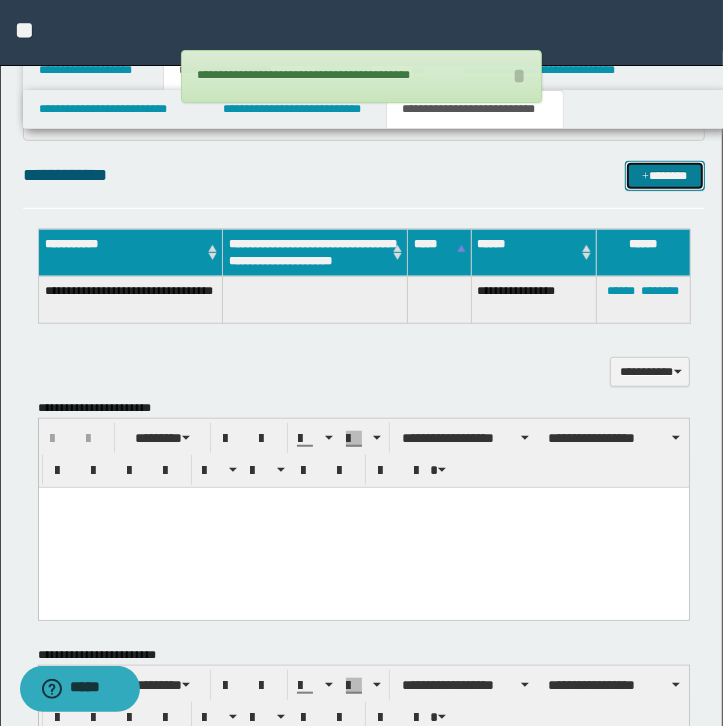click at bounding box center [645, 177] 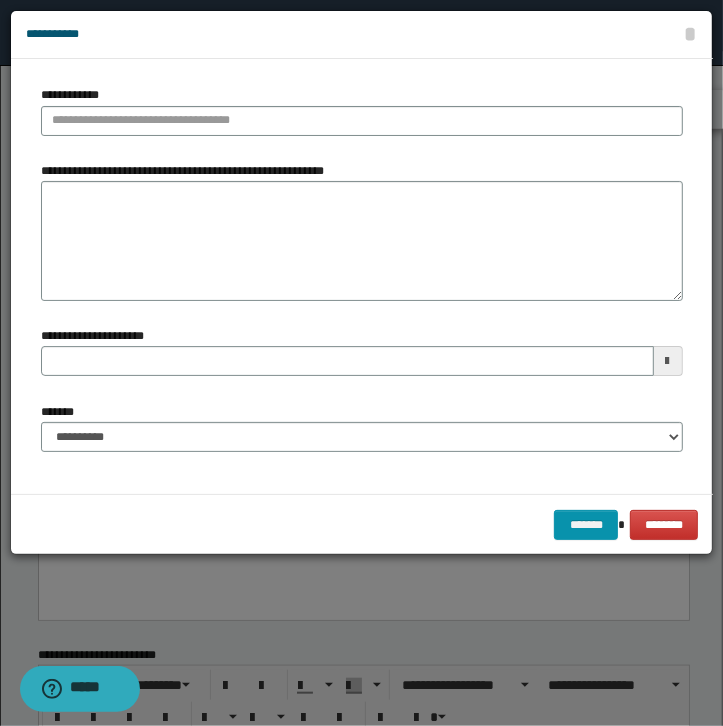 click on "**********" at bounding box center (362, 118) 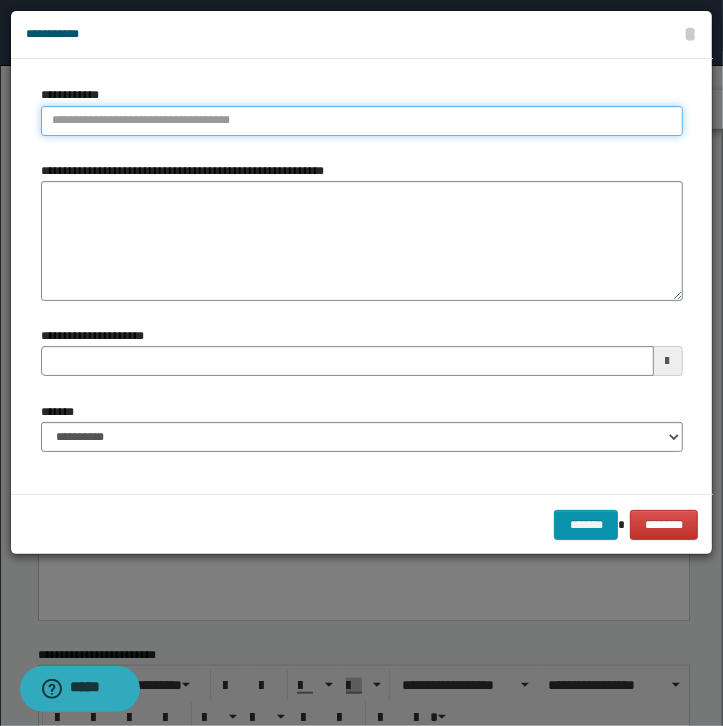 type on "**********" 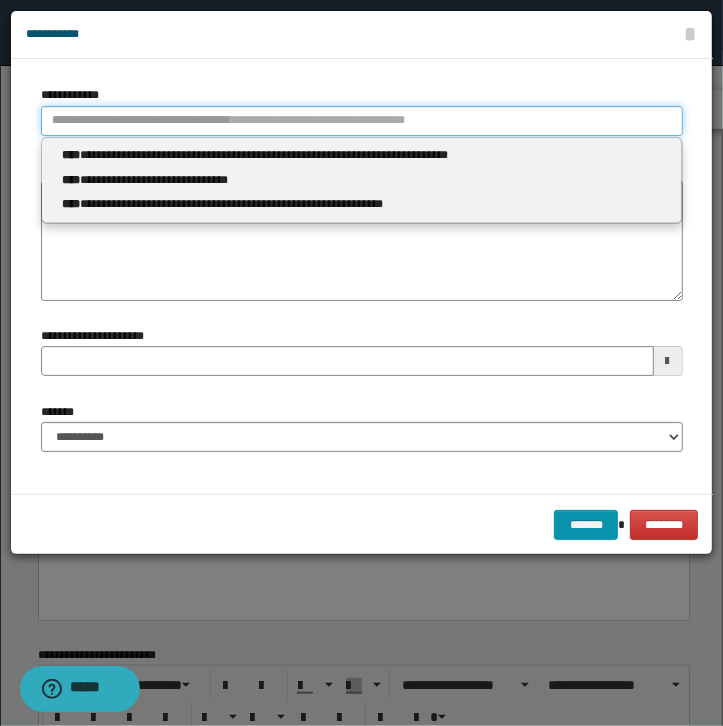 click on "**********" at bounding box center (362, 121) 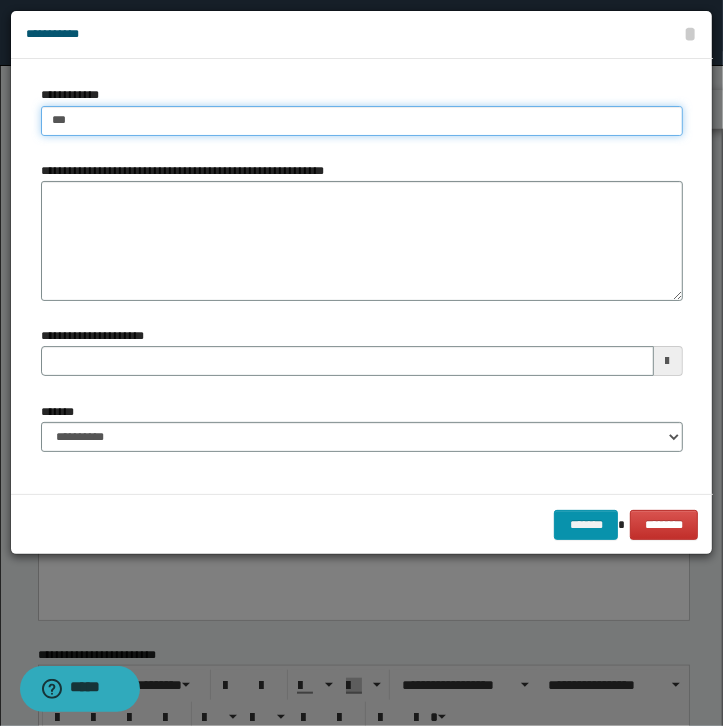 type on "****" 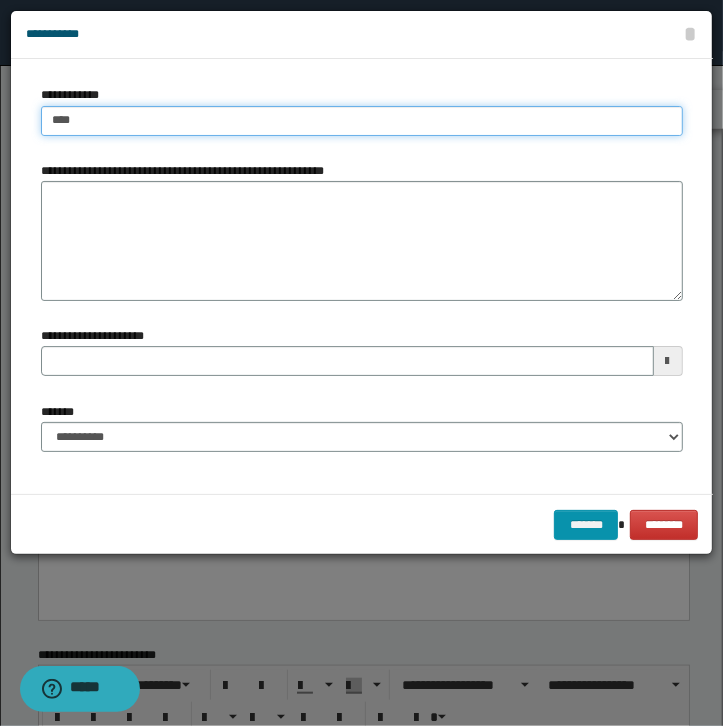 type on "****" 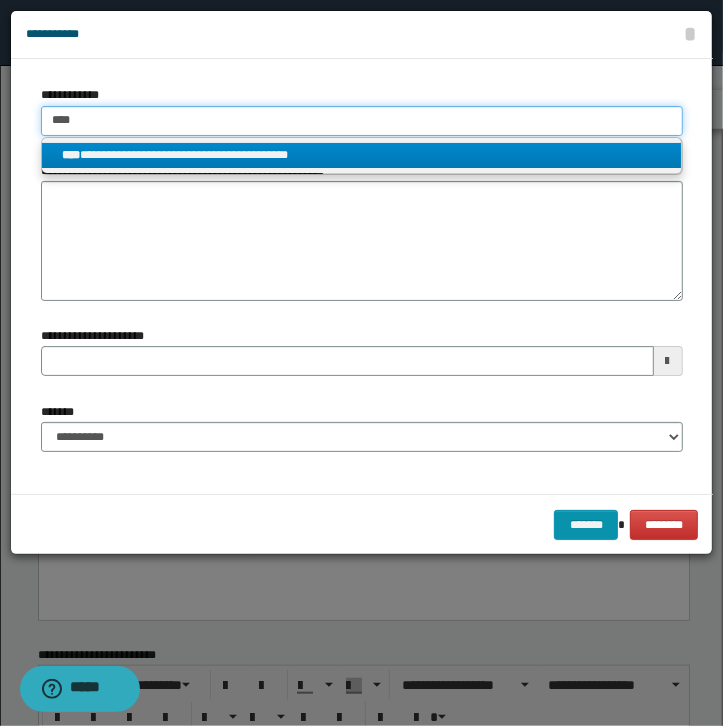 type on "****" 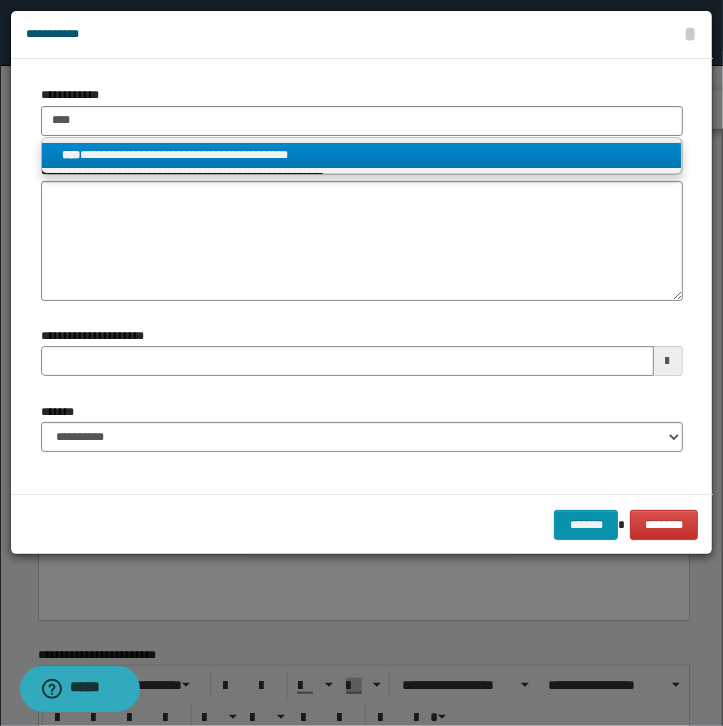 click on "**********" at bounding box center [361, 155] 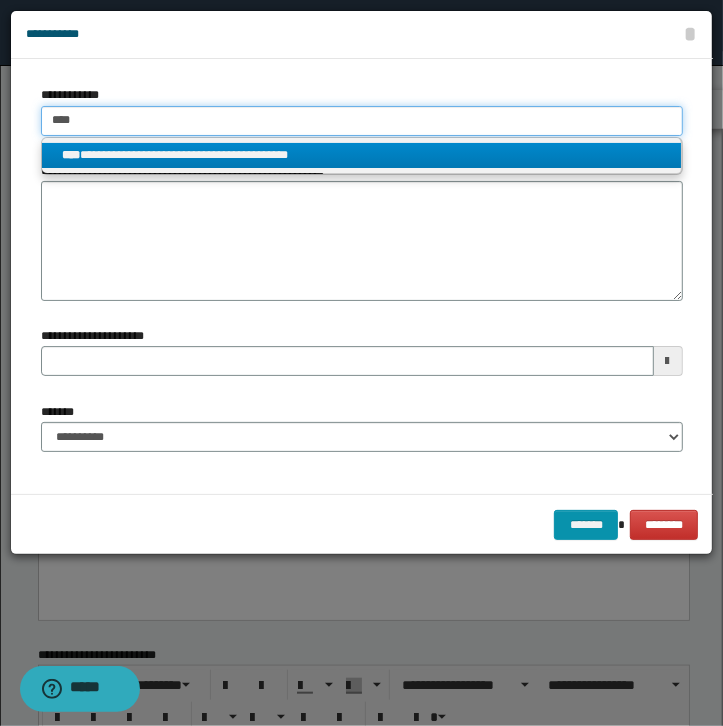 type 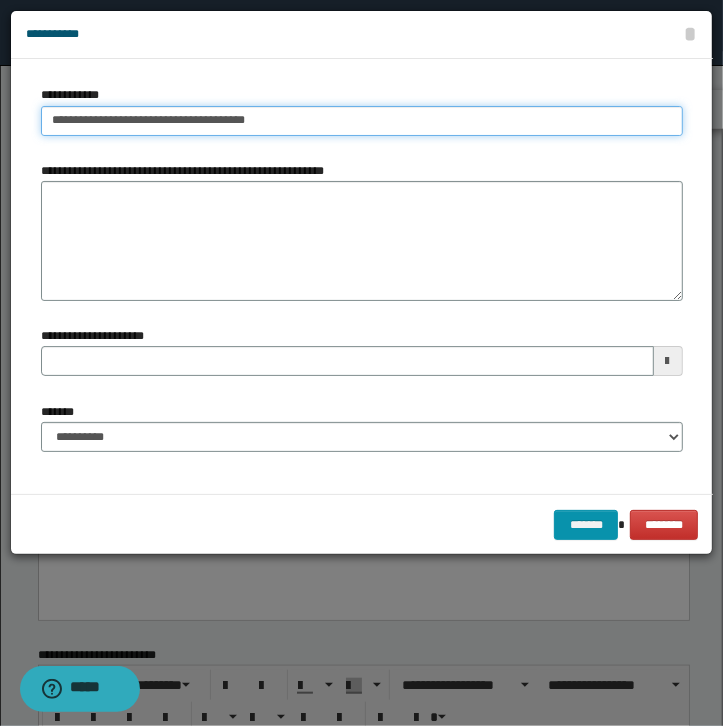 type 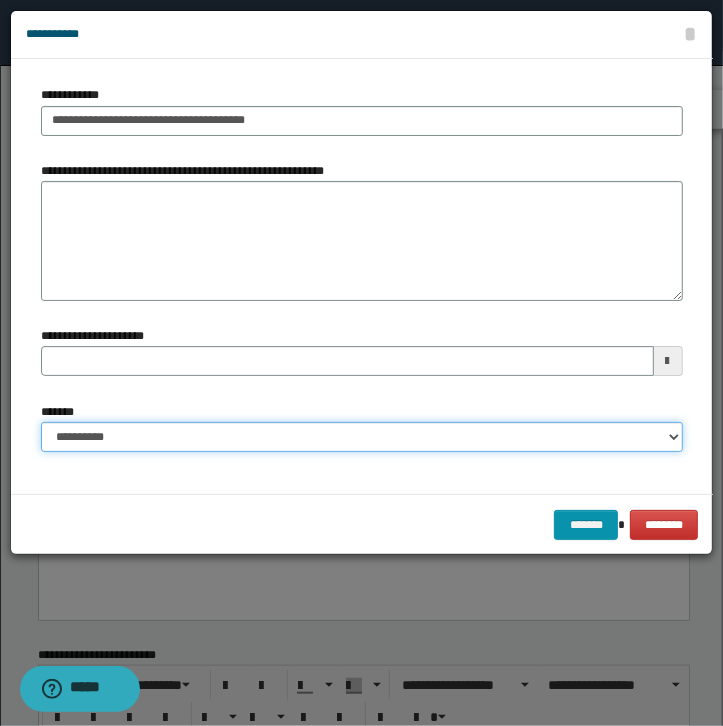 click on "**********" at bounding box center (362, 437) 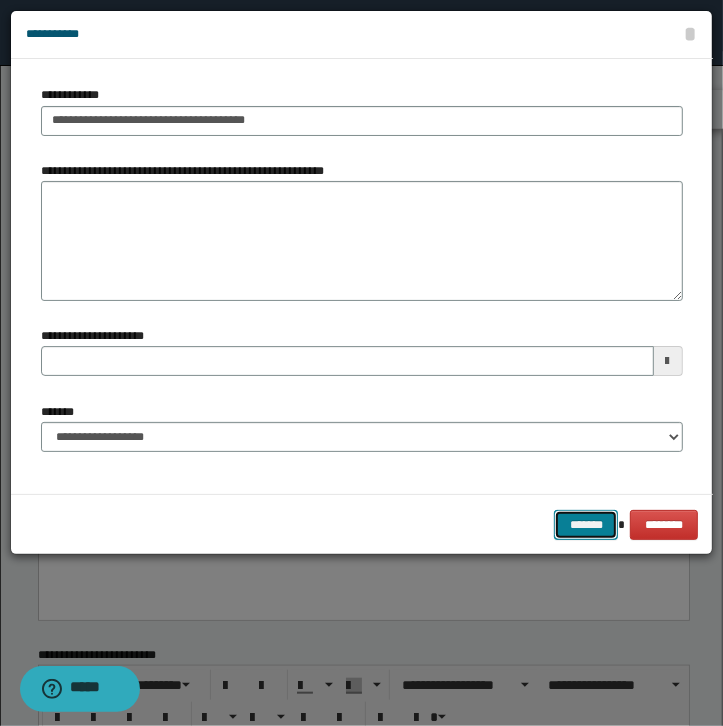 click on "*******" at bounding box center (586, 525) 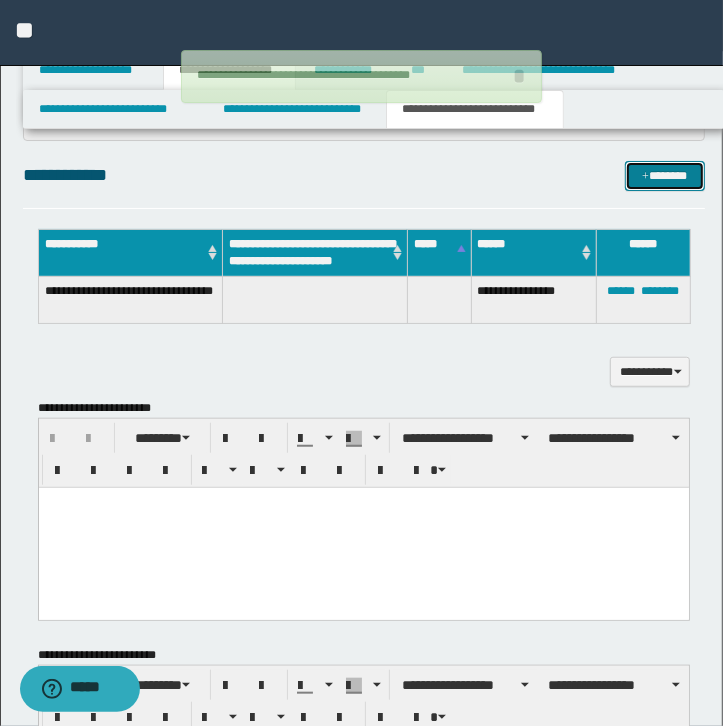 type 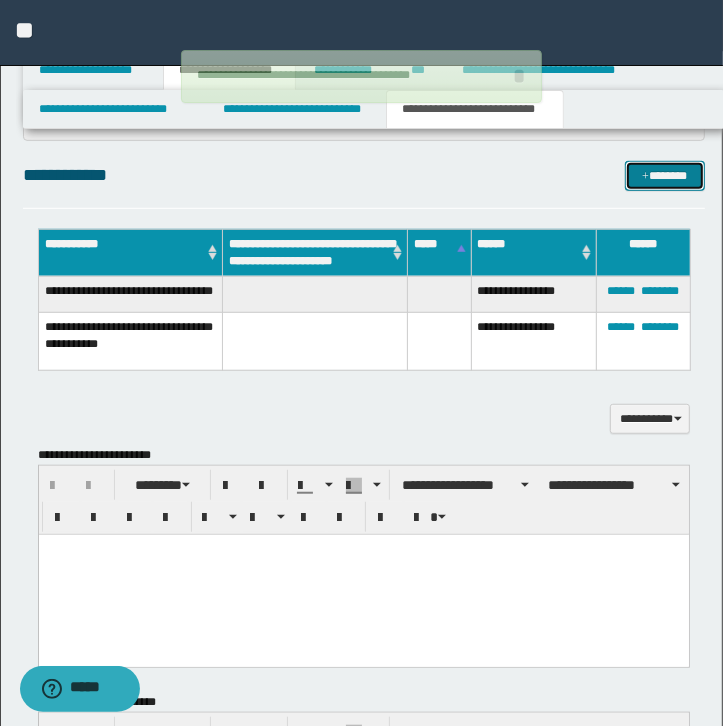 click on "*******" at bounding box center (665, 176) 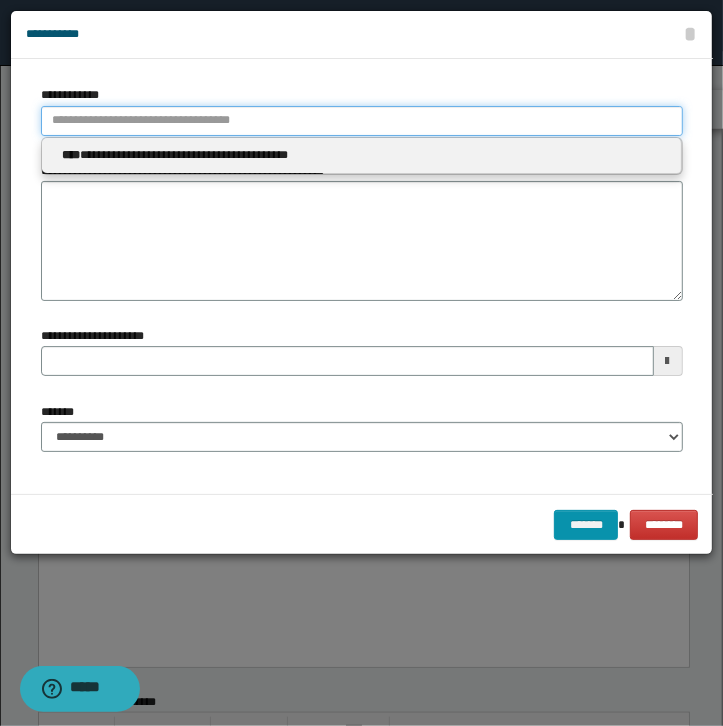 type on "**********" 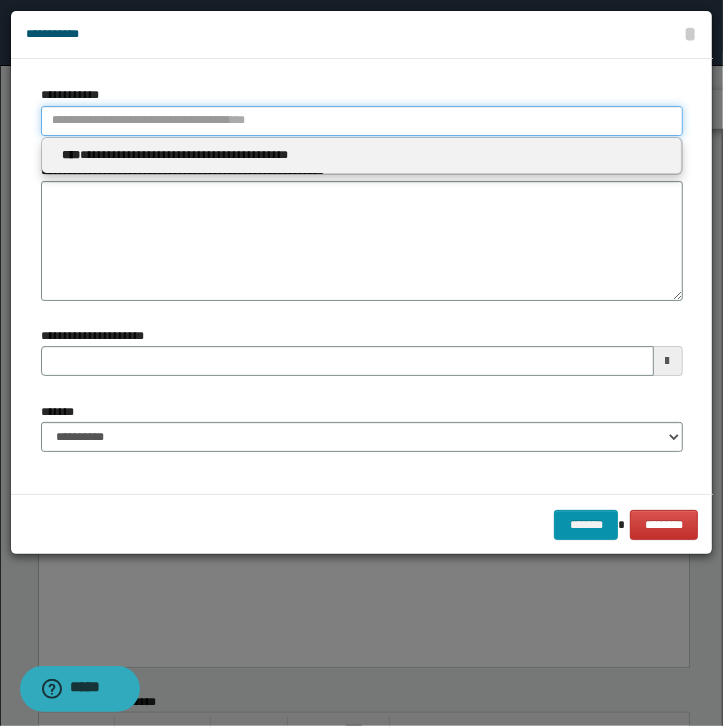click on "**********" at bounding box center [362, 121] 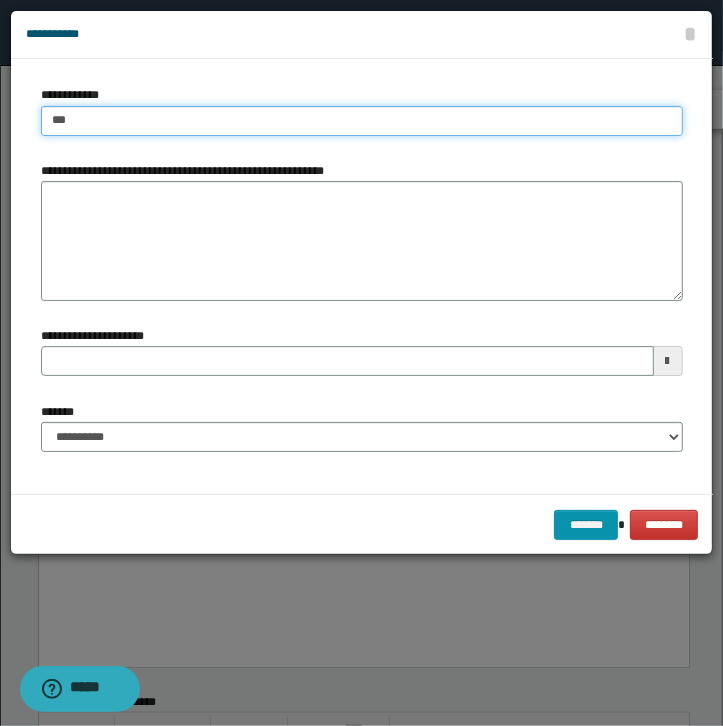 type on "****" 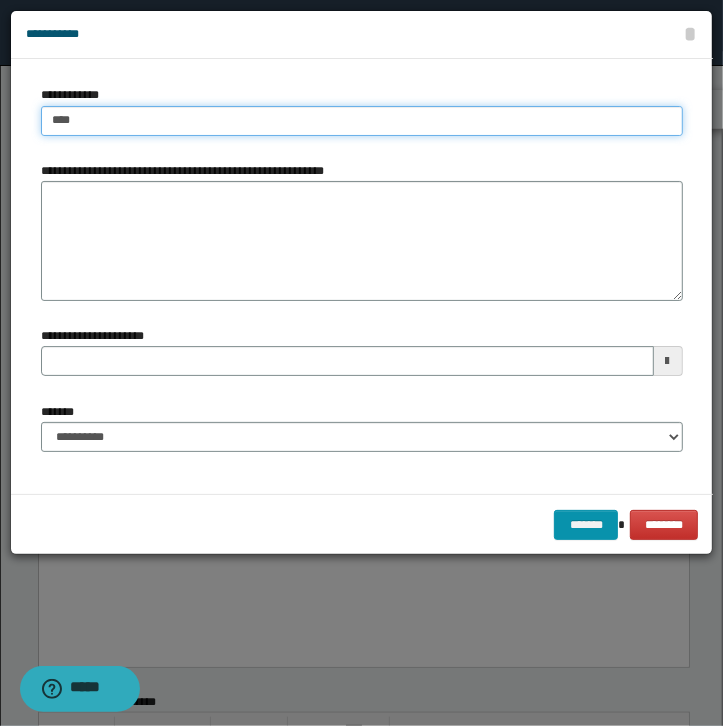 type on "****" 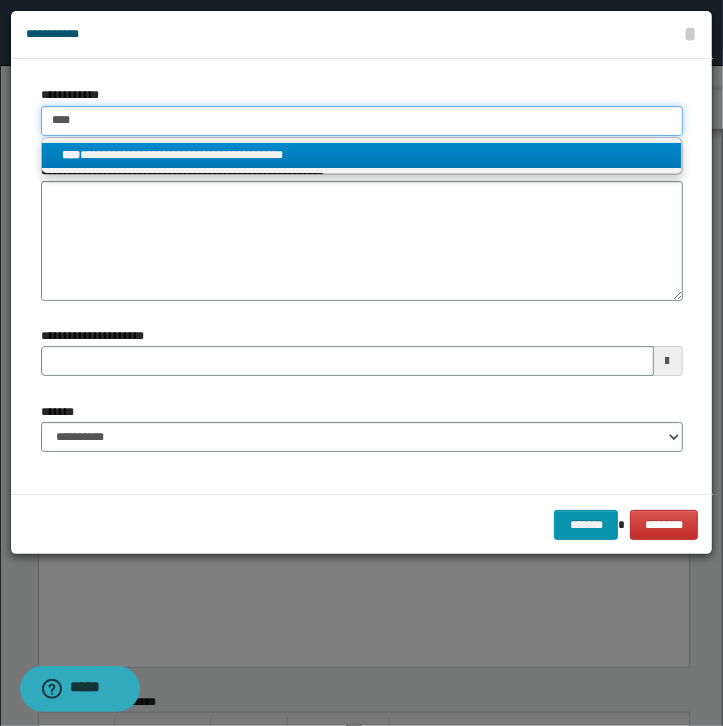 type on "****" 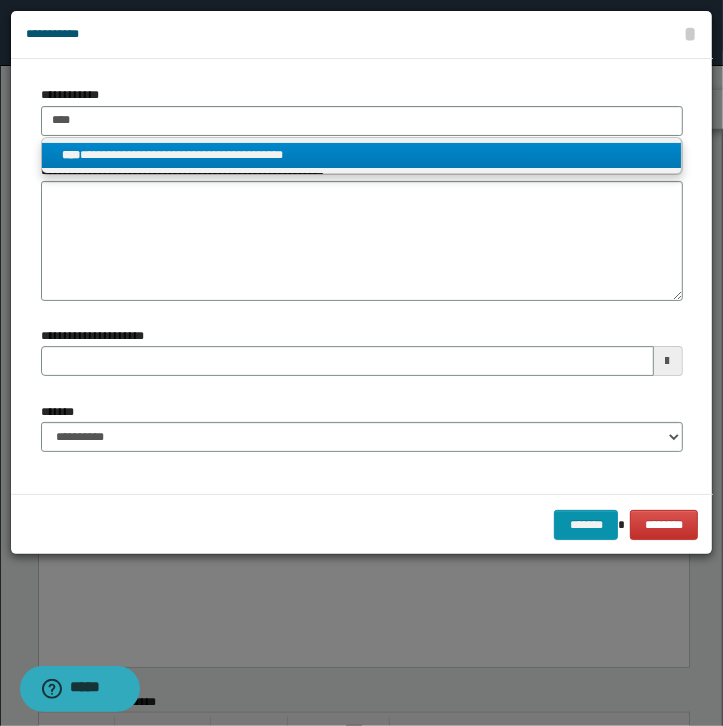 click on "**********" at bounding box center (361, 155) 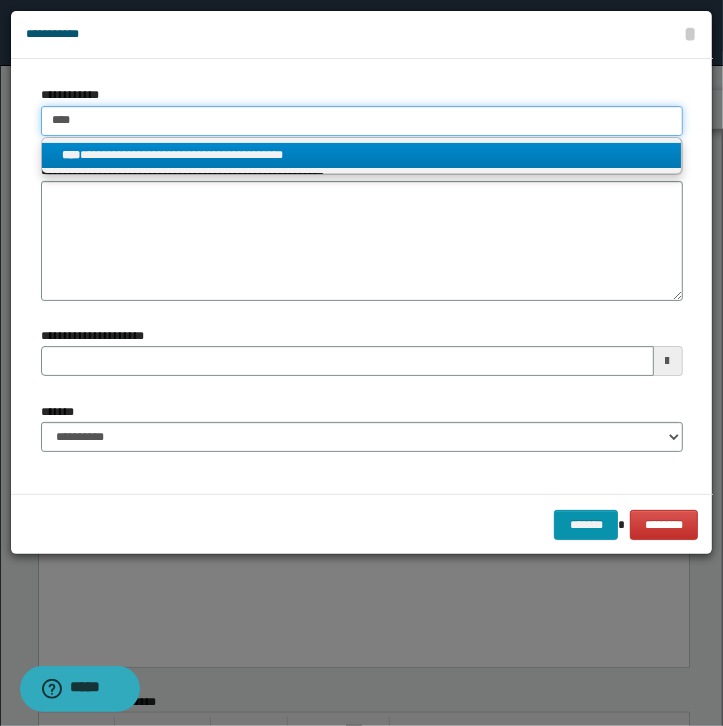 type 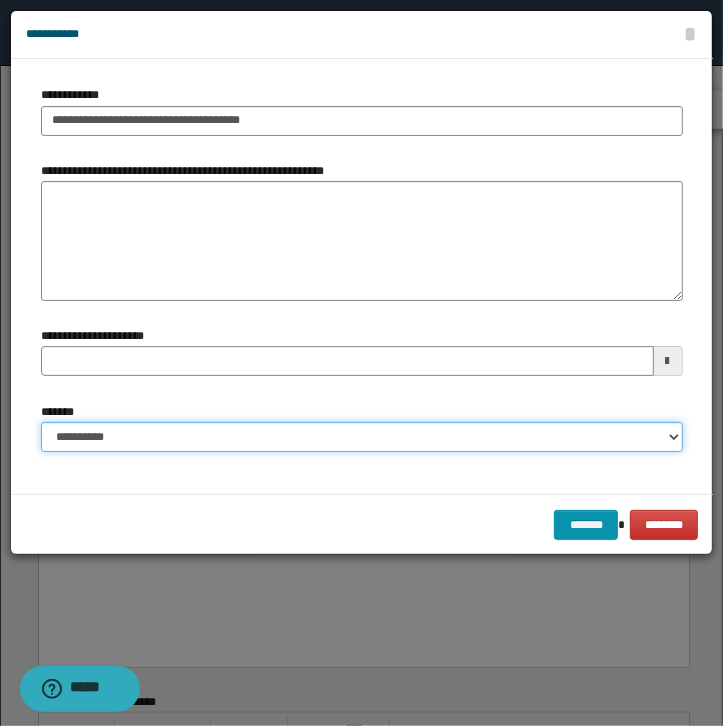 select on "*" 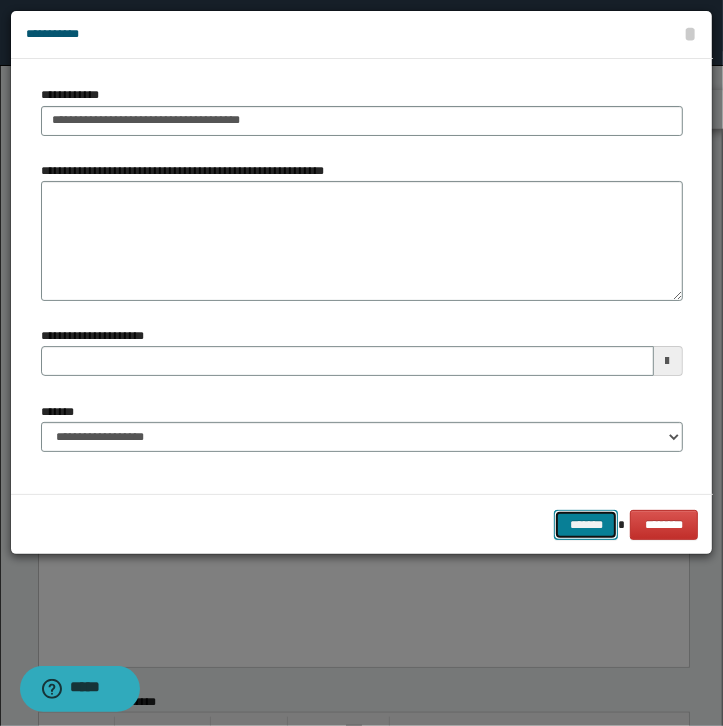 click on "*******" at bounding box center (586, 525) 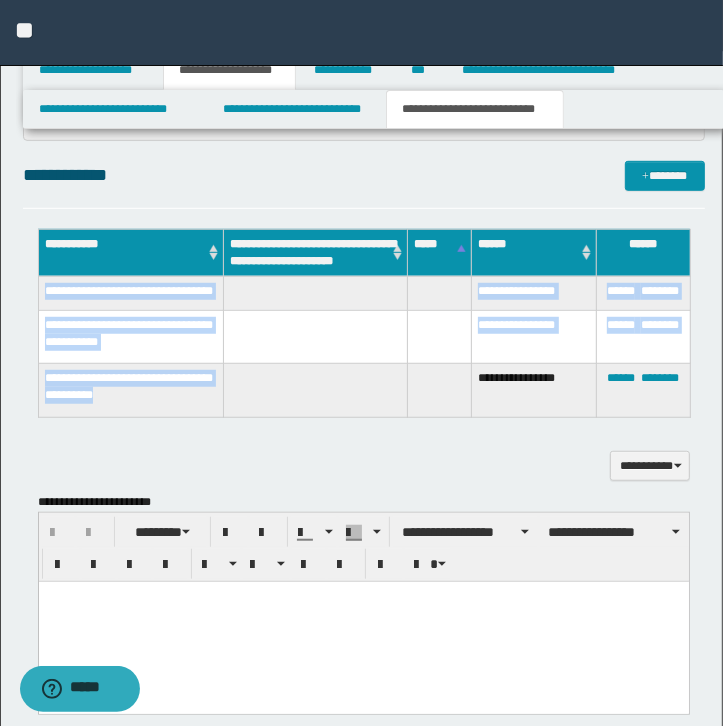 drag, startPoint x: 133, startPoint y: 406, endPoint x: 46, endPoint y: 298, distance: 138.68309 